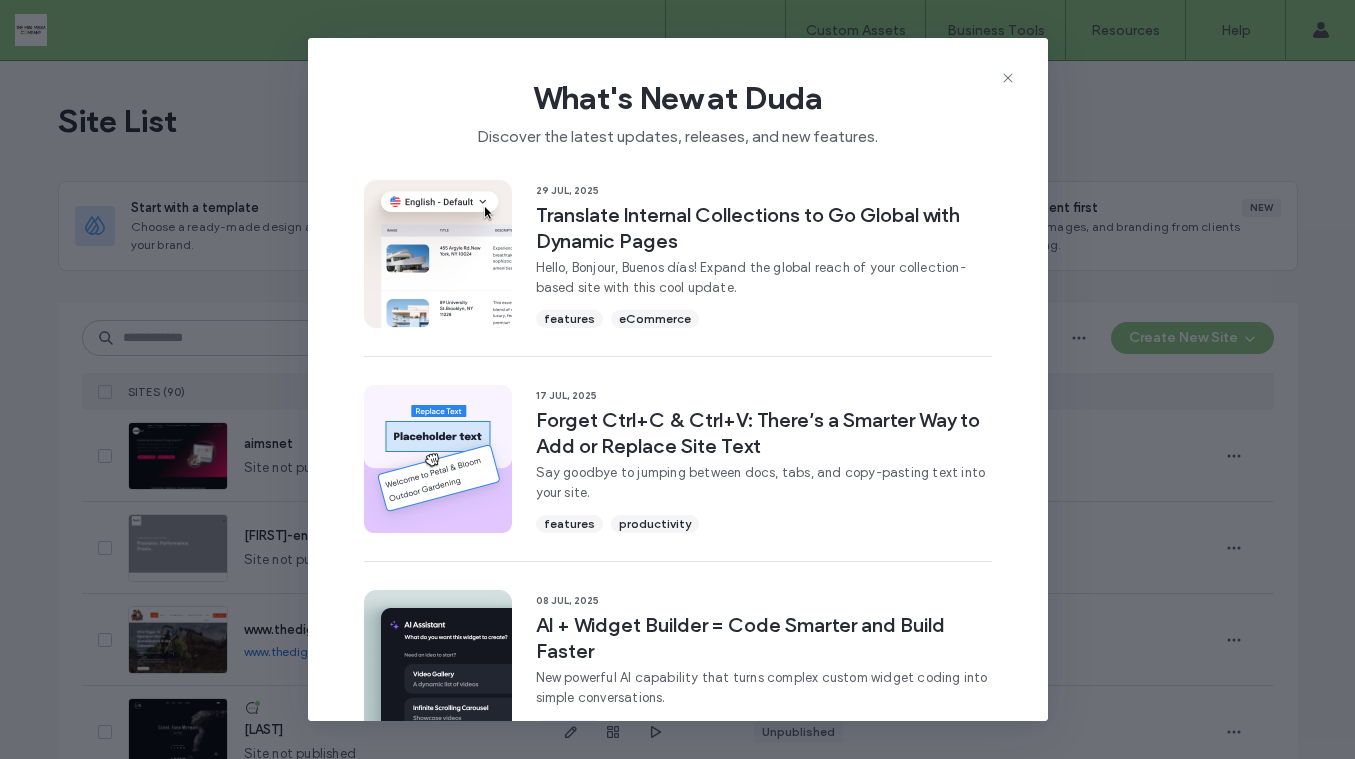 scroll, scrollTop: 0, scrollLeft: 0, axis: both 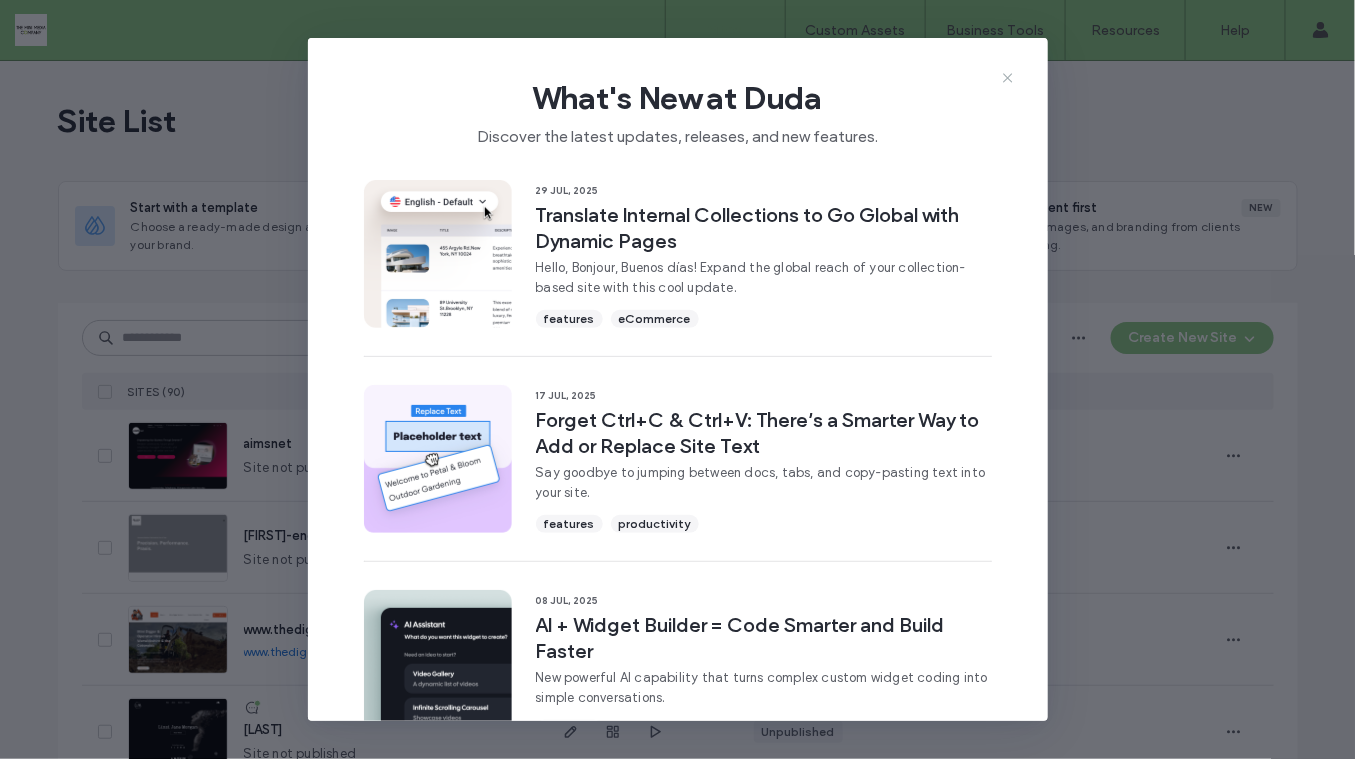click 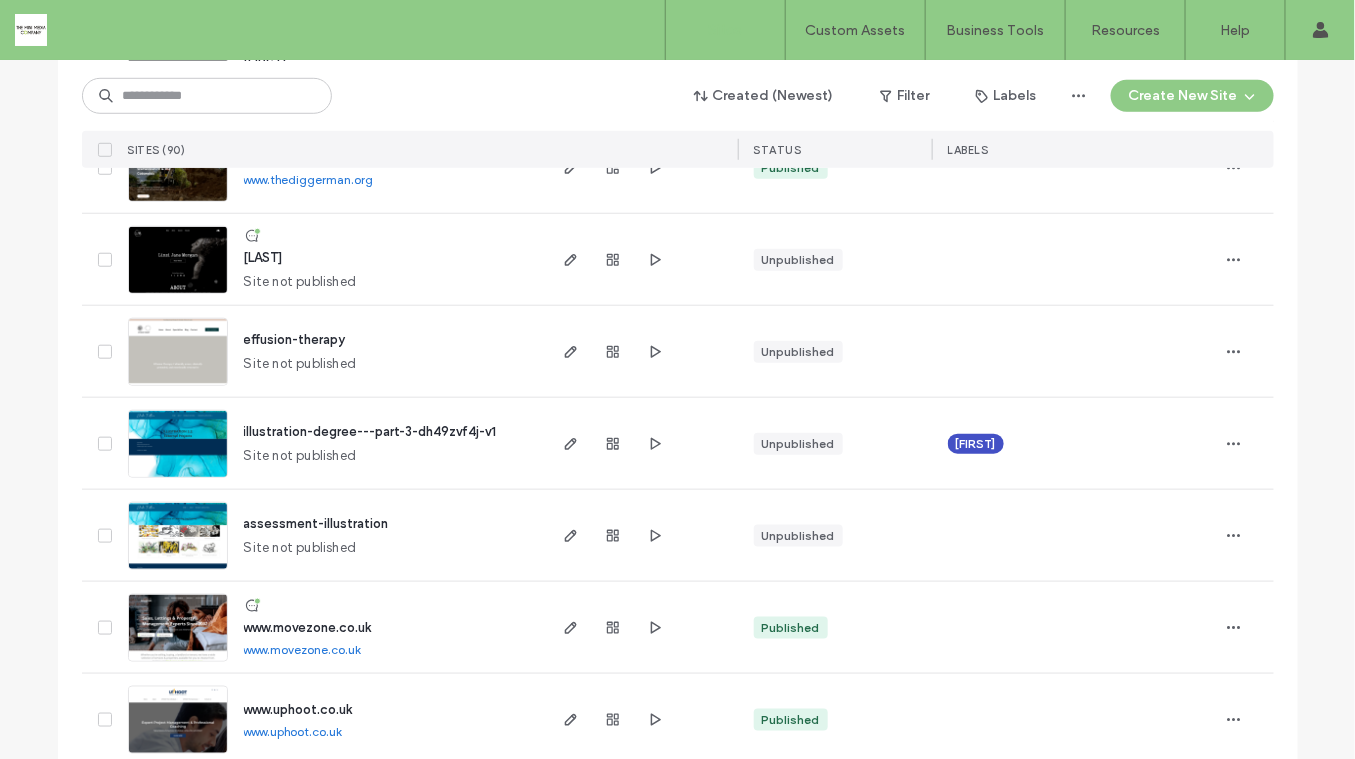 scroll, scrollTop: 478, scrollLeft: 0, axis: vertical 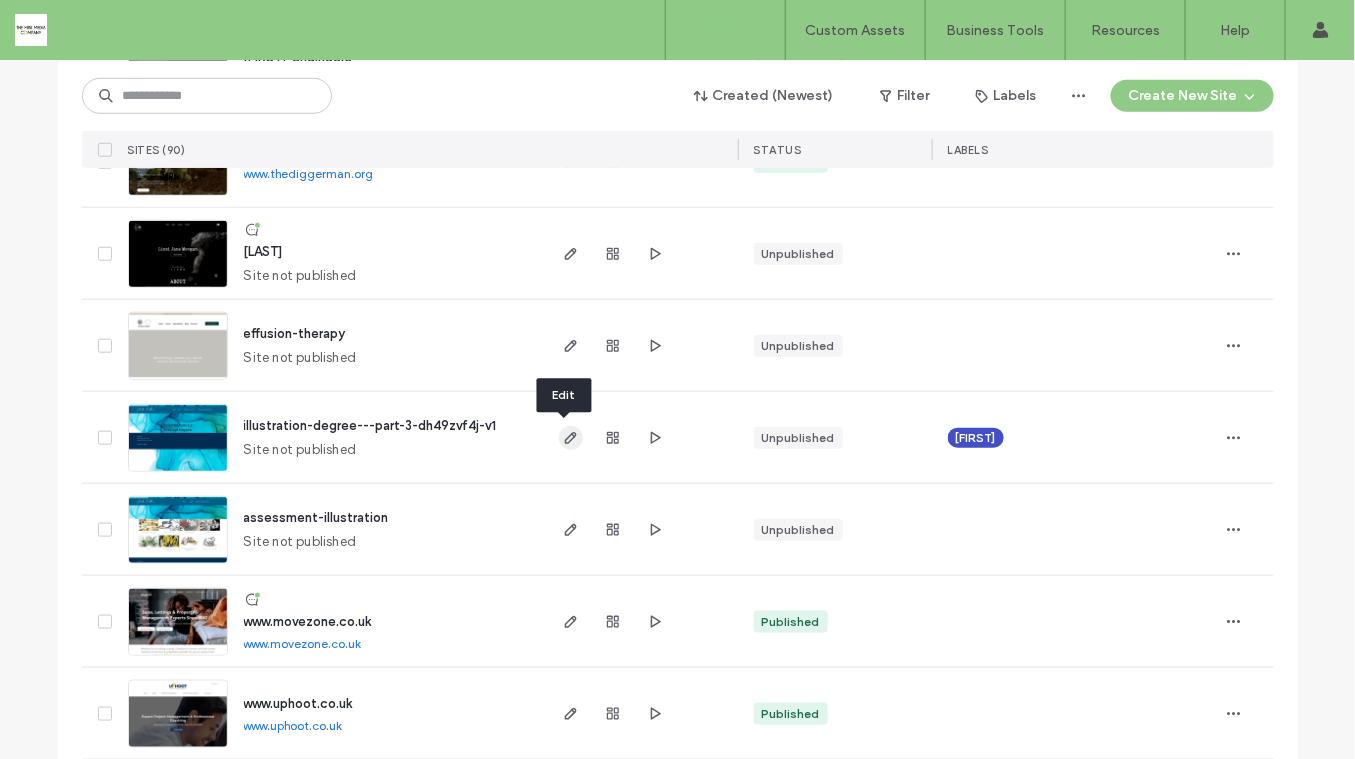 click 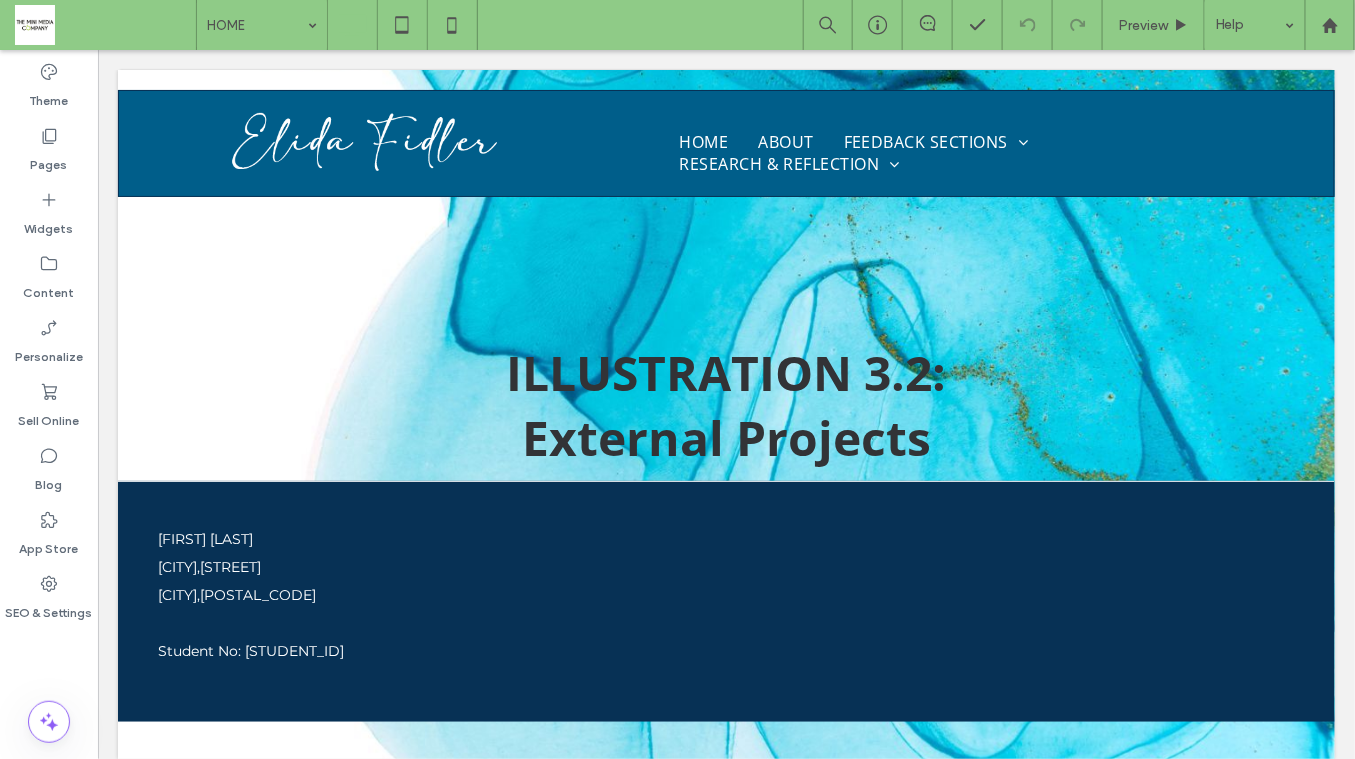 scroll, scrollTop: 0, scrollLeft: 0, axis: both 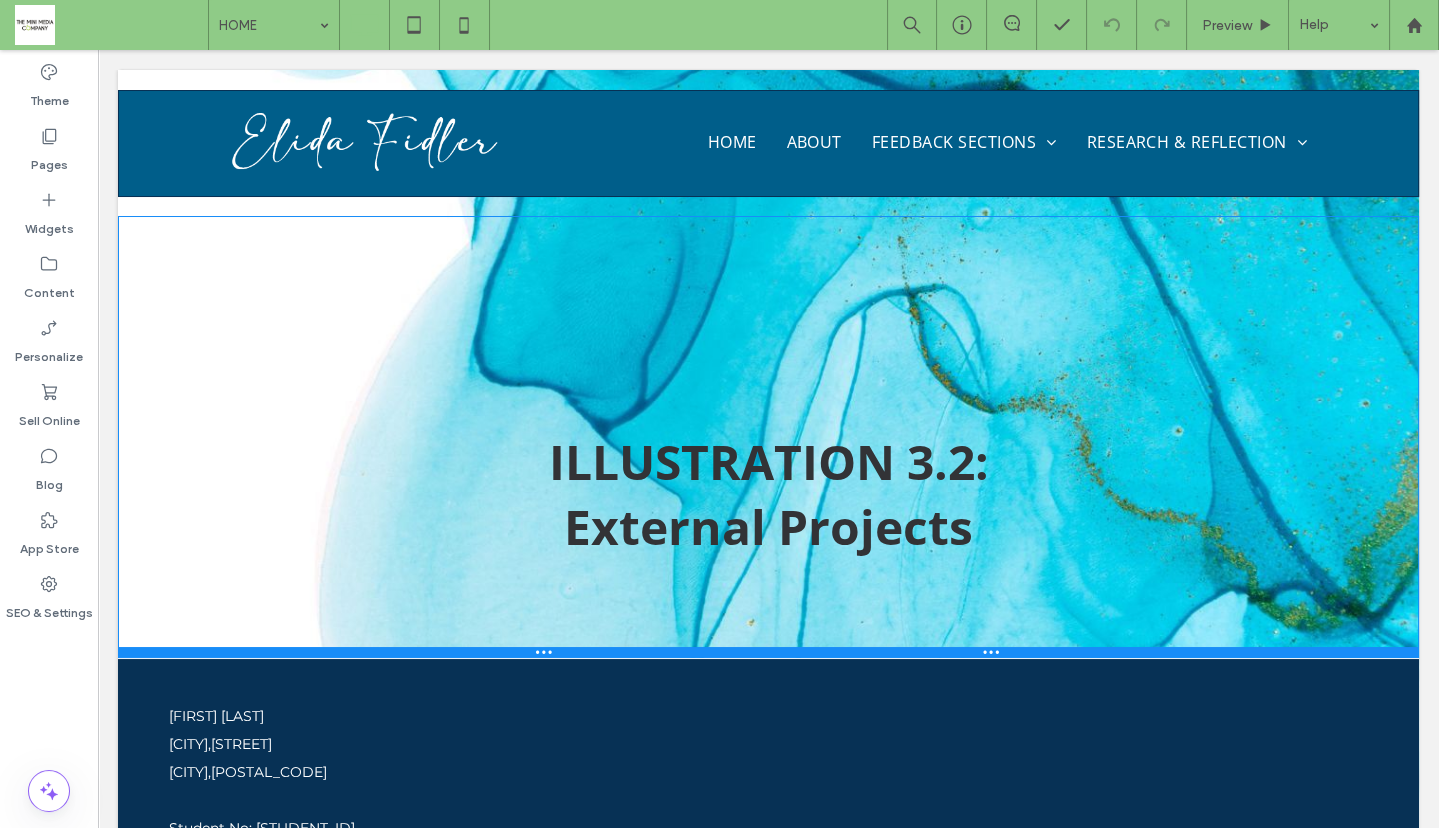 drag, startPoint x: 881, startPoint y: 474, endPoint x: 894, endPoint y: 651, distance: 177.47676 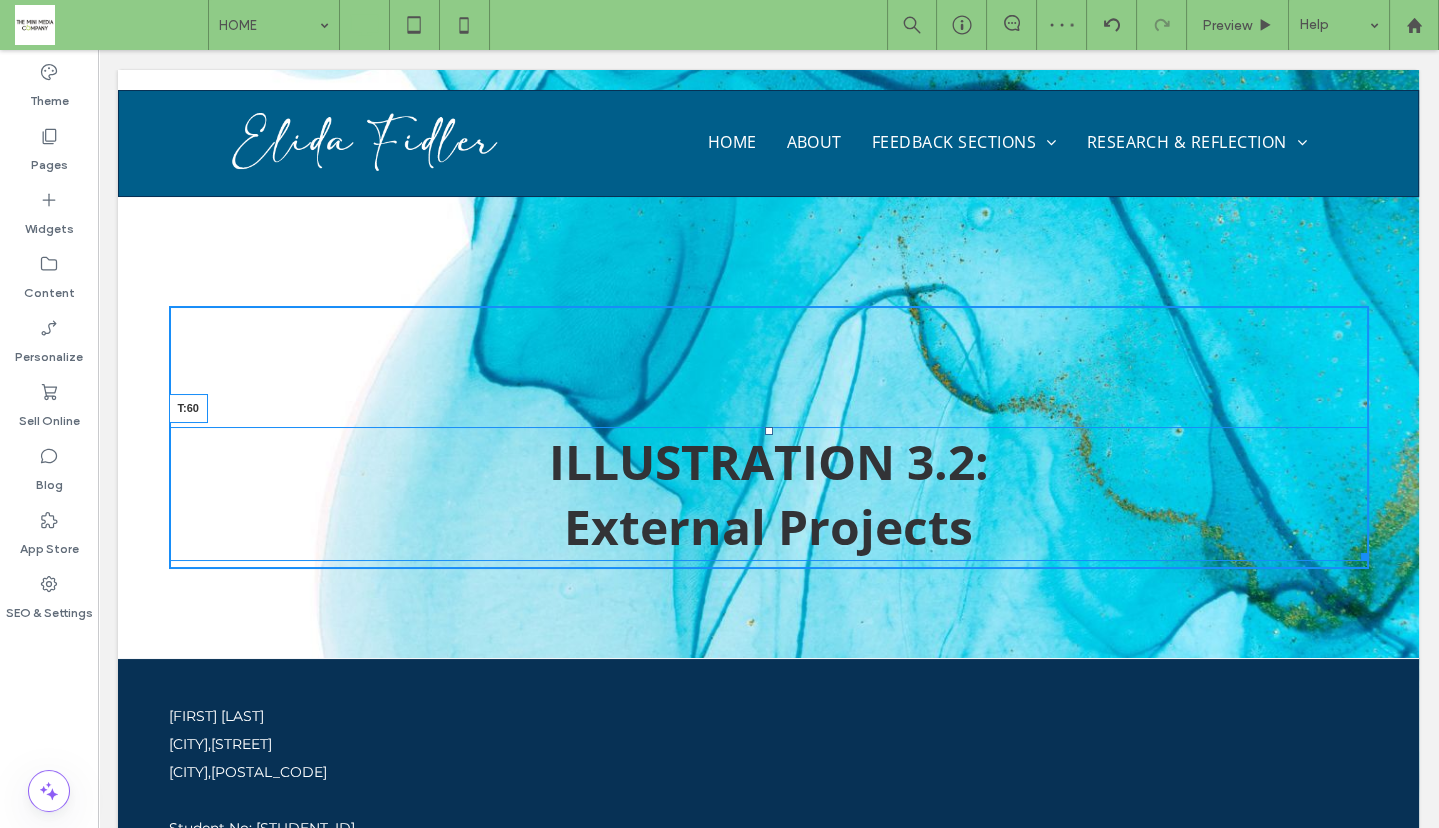 drag, startPoint x: 762, startPoint y: 427, endPoint x: 764, endPoint y: 368, distance: 59.03389 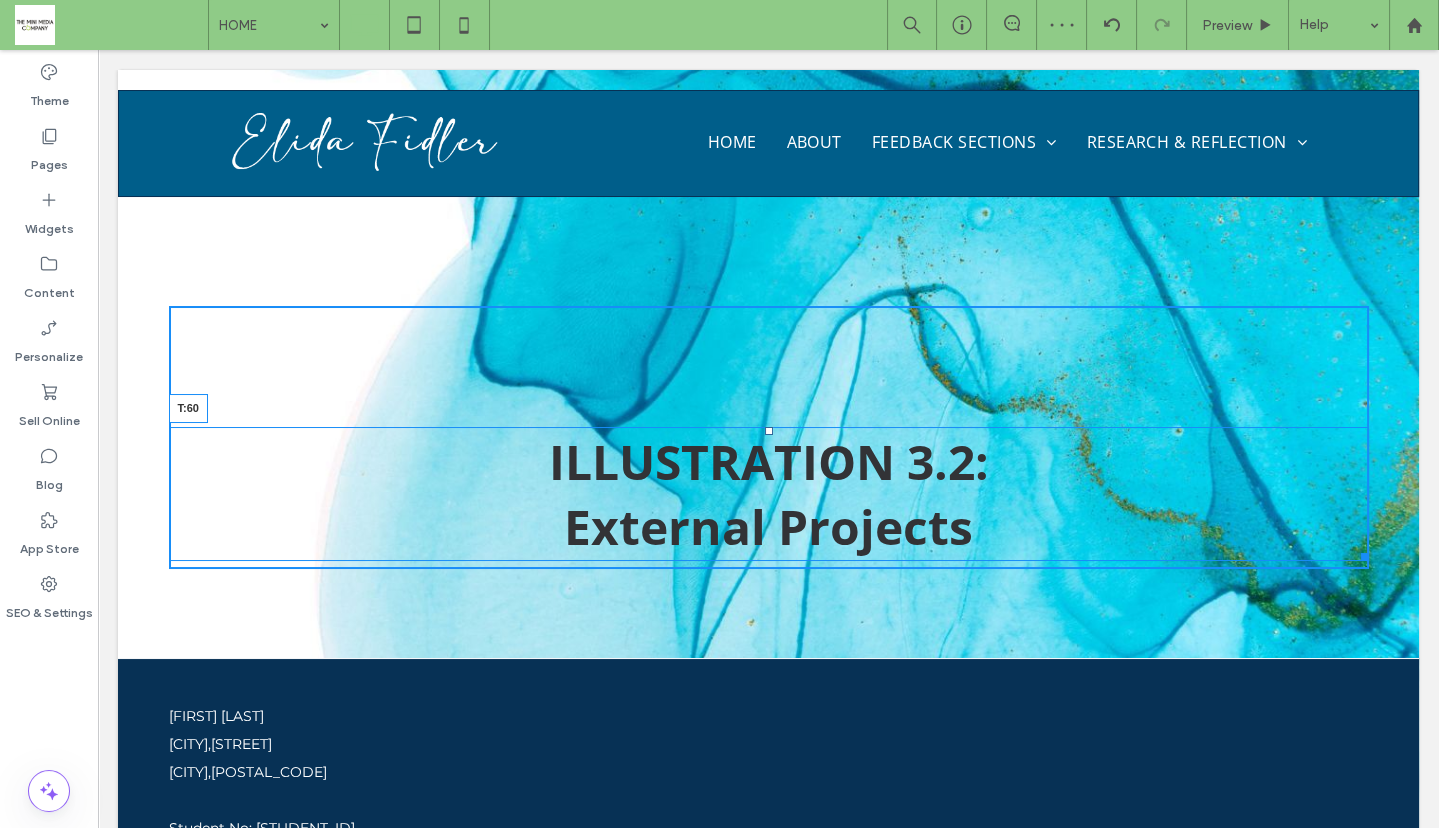 click at bounding box center [769, 431] 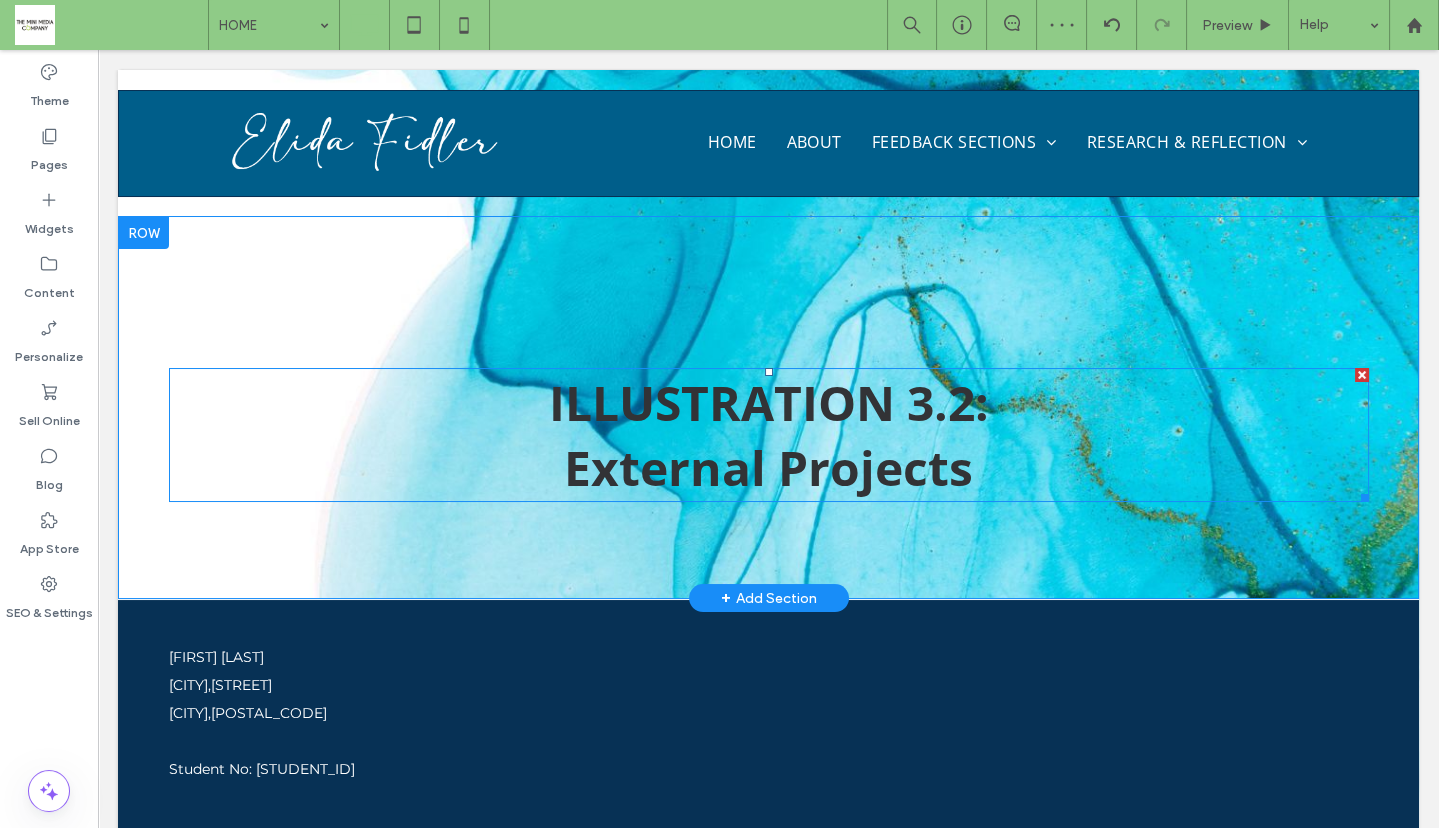click on "External Projects" at bounding box center (768, 467) 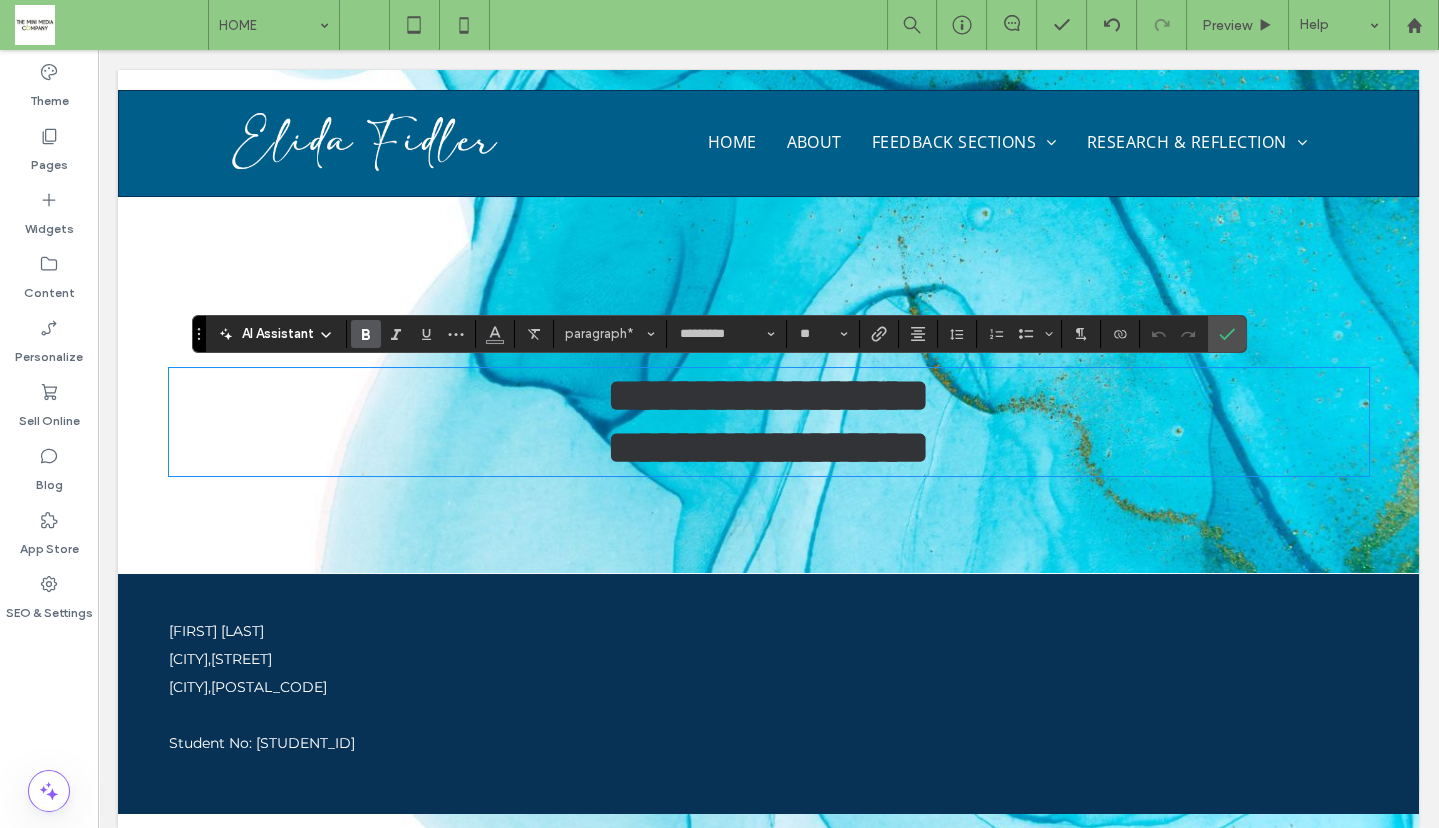 click on "**********" at bounding box center (768, 394) 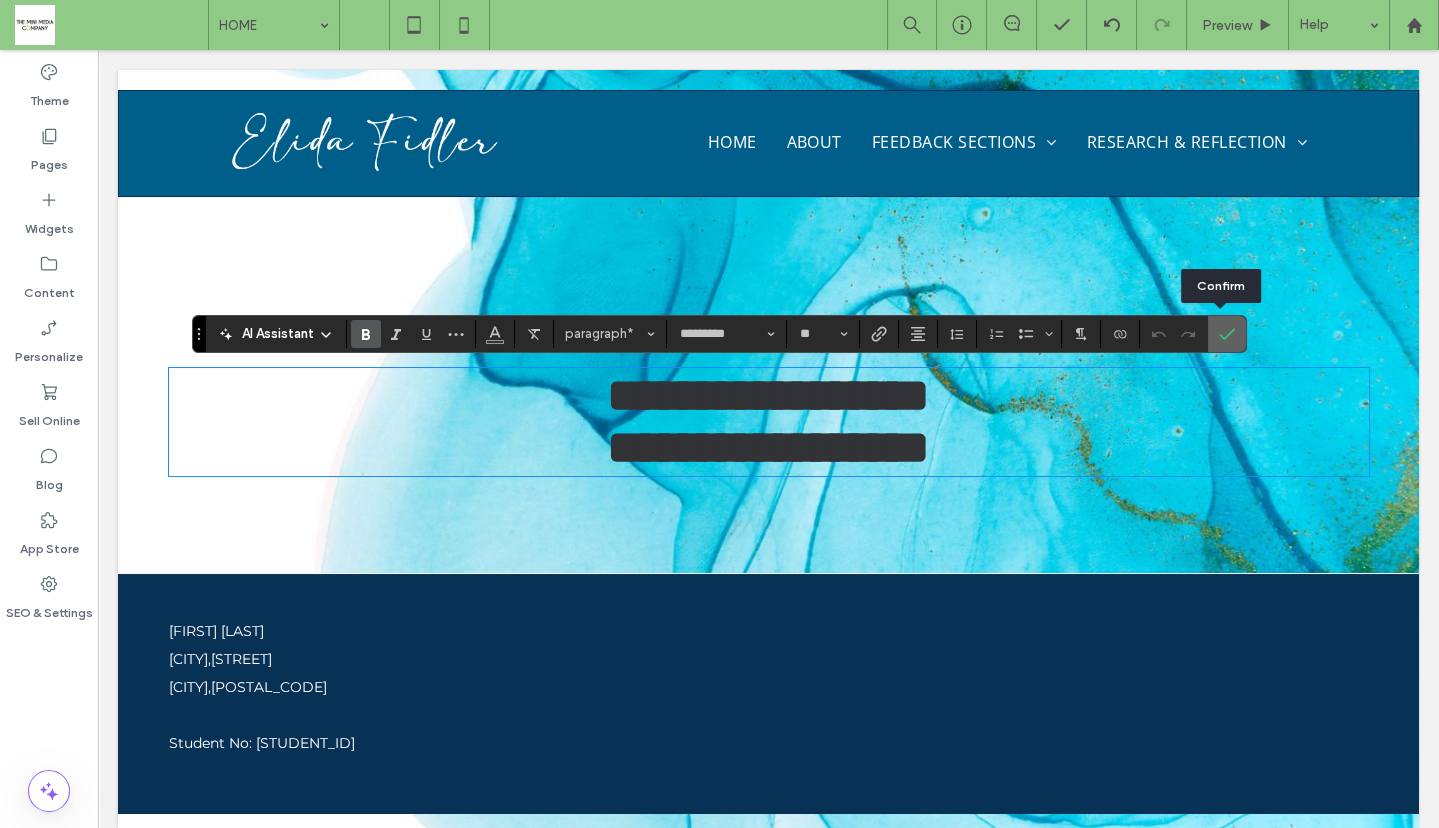 drag, startPoint x: 1218, startPoint y: 341, endPoint x: 1120, endPoint y: 291, distance: 110.01818 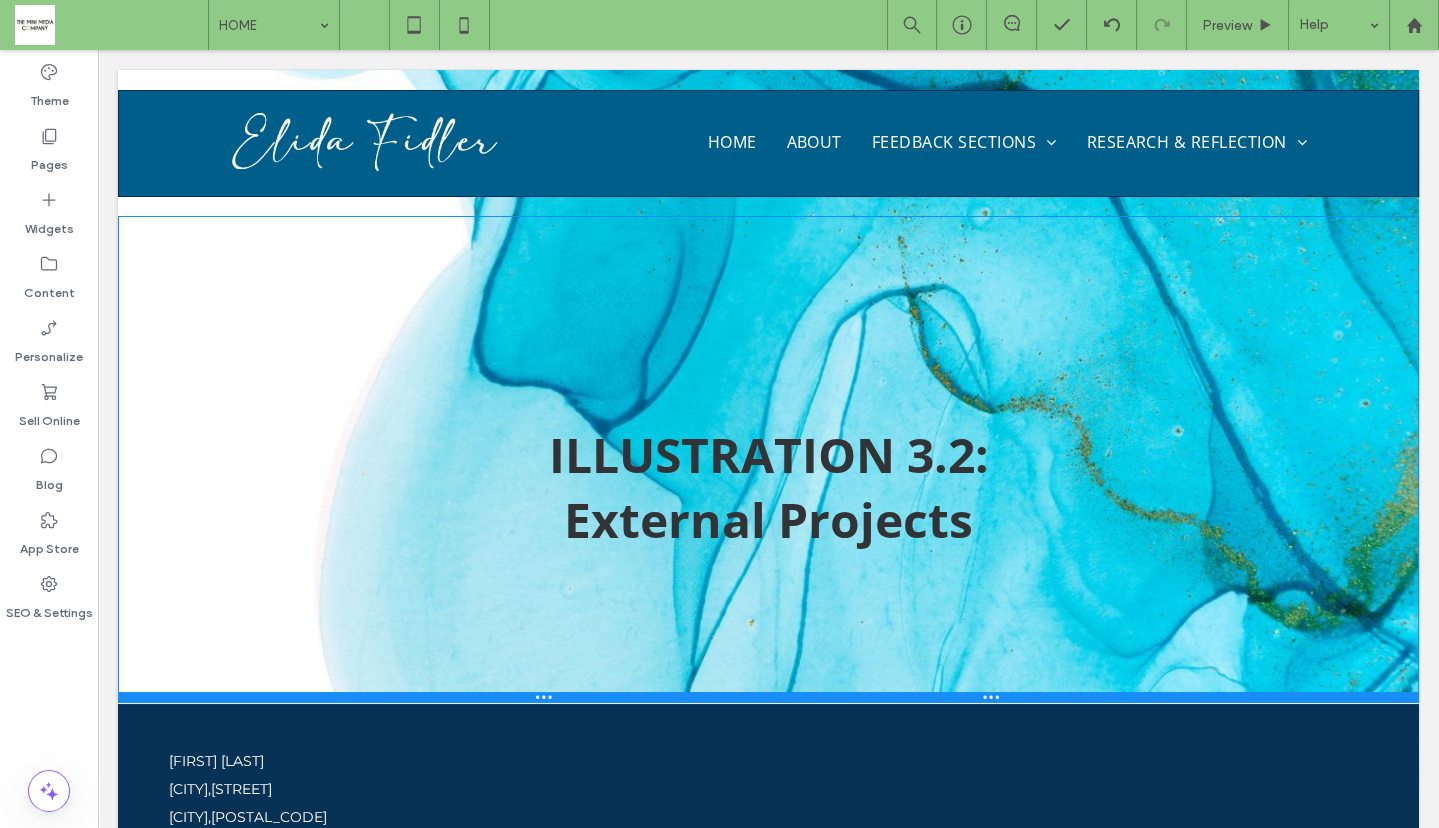 drag, startPoint x: 880, startPoint y: 595, endPoint x: 883, endPoint y: 700, distance: 105.04285 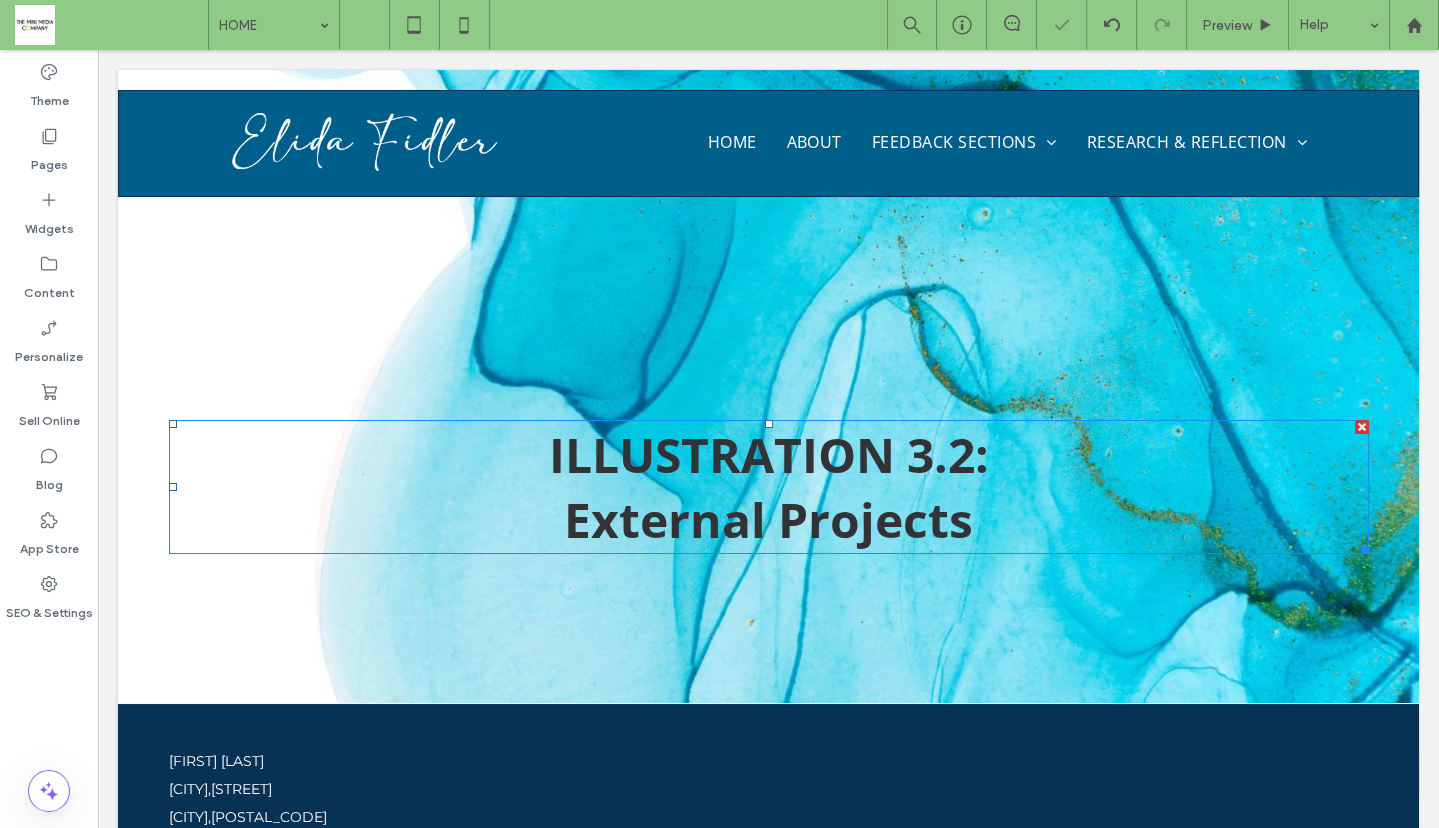 click on "ILLUSTRATION 3.2:" at bounding box center [769, 454] 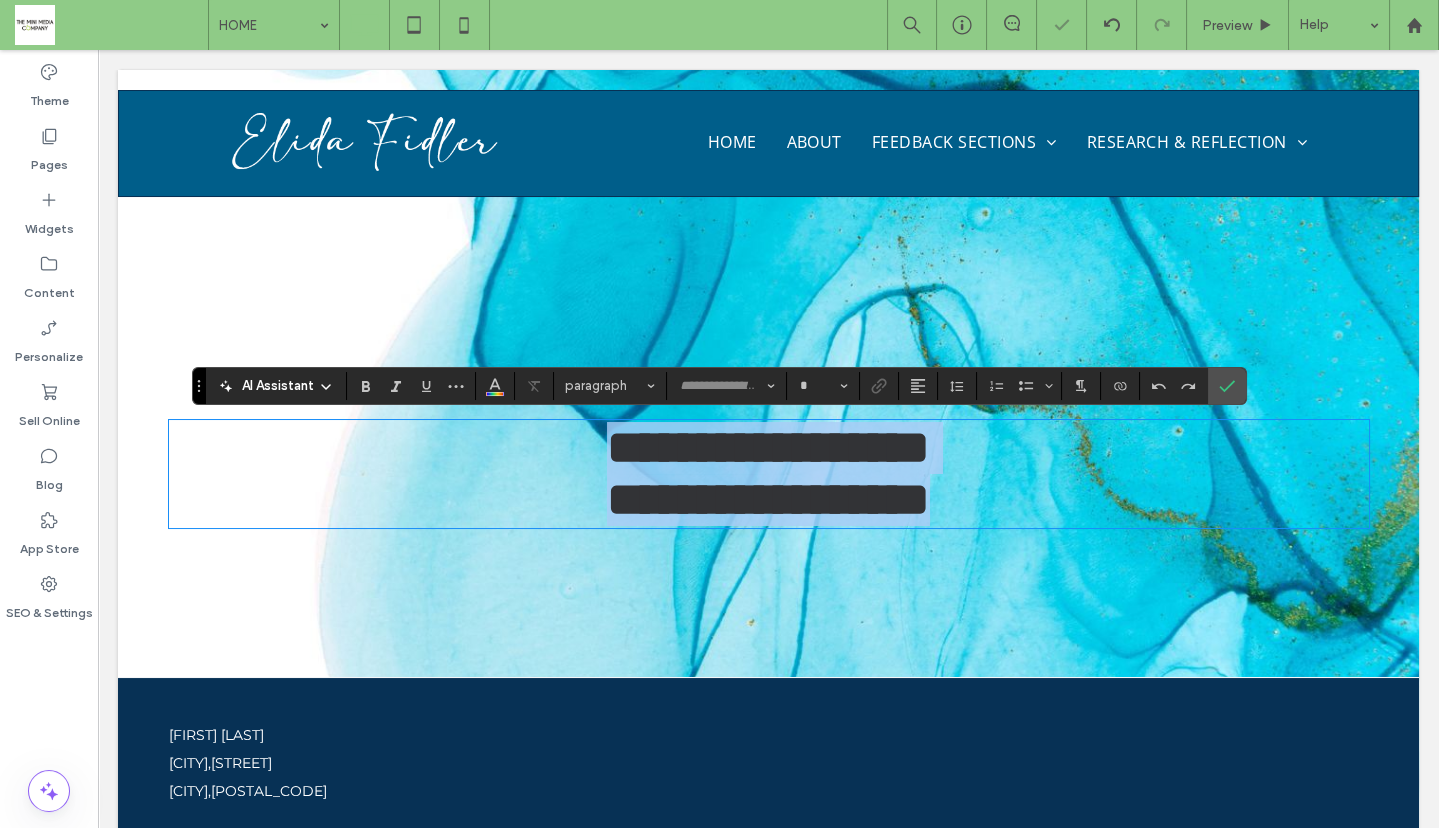 type on "*********" 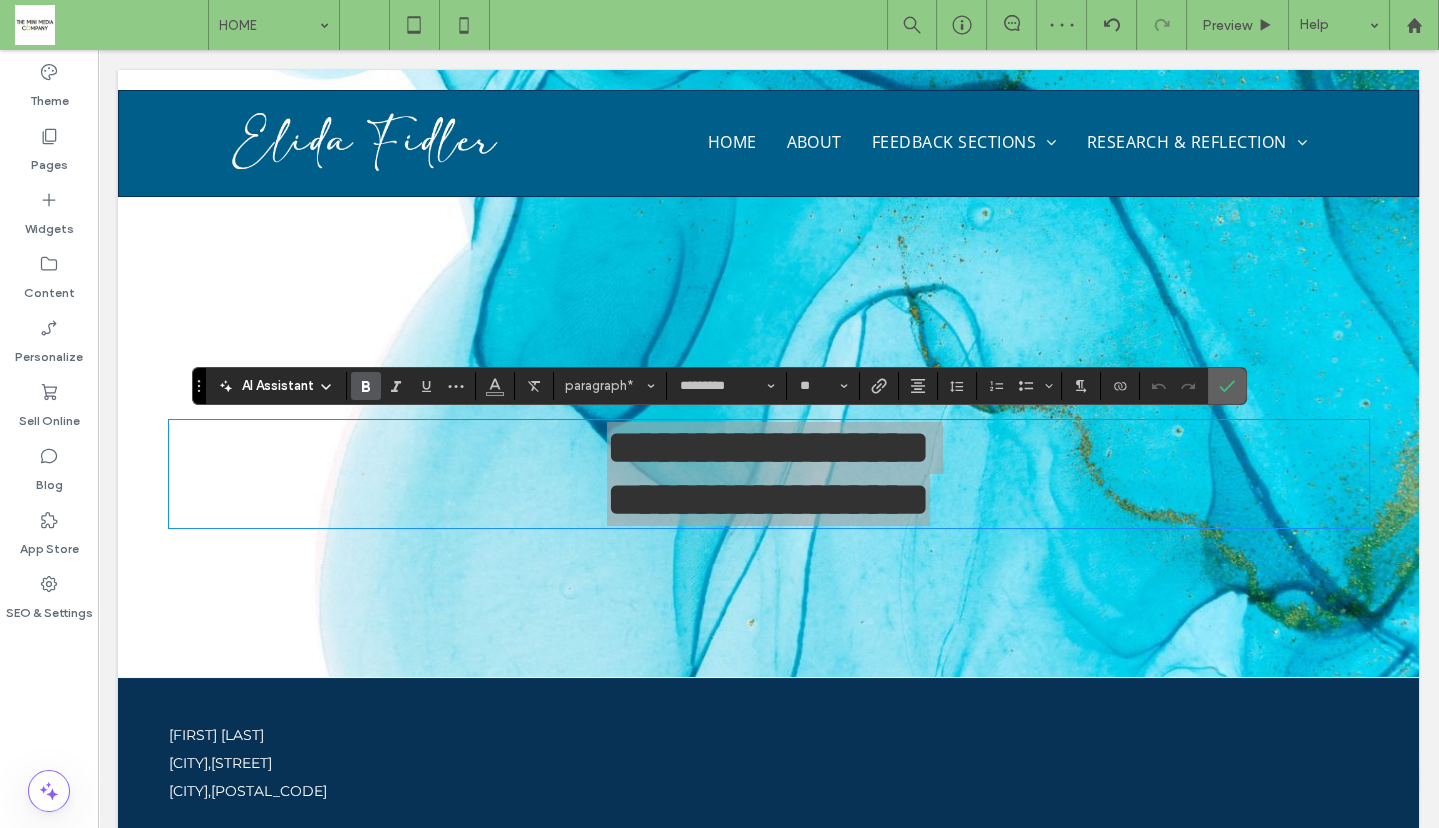 click 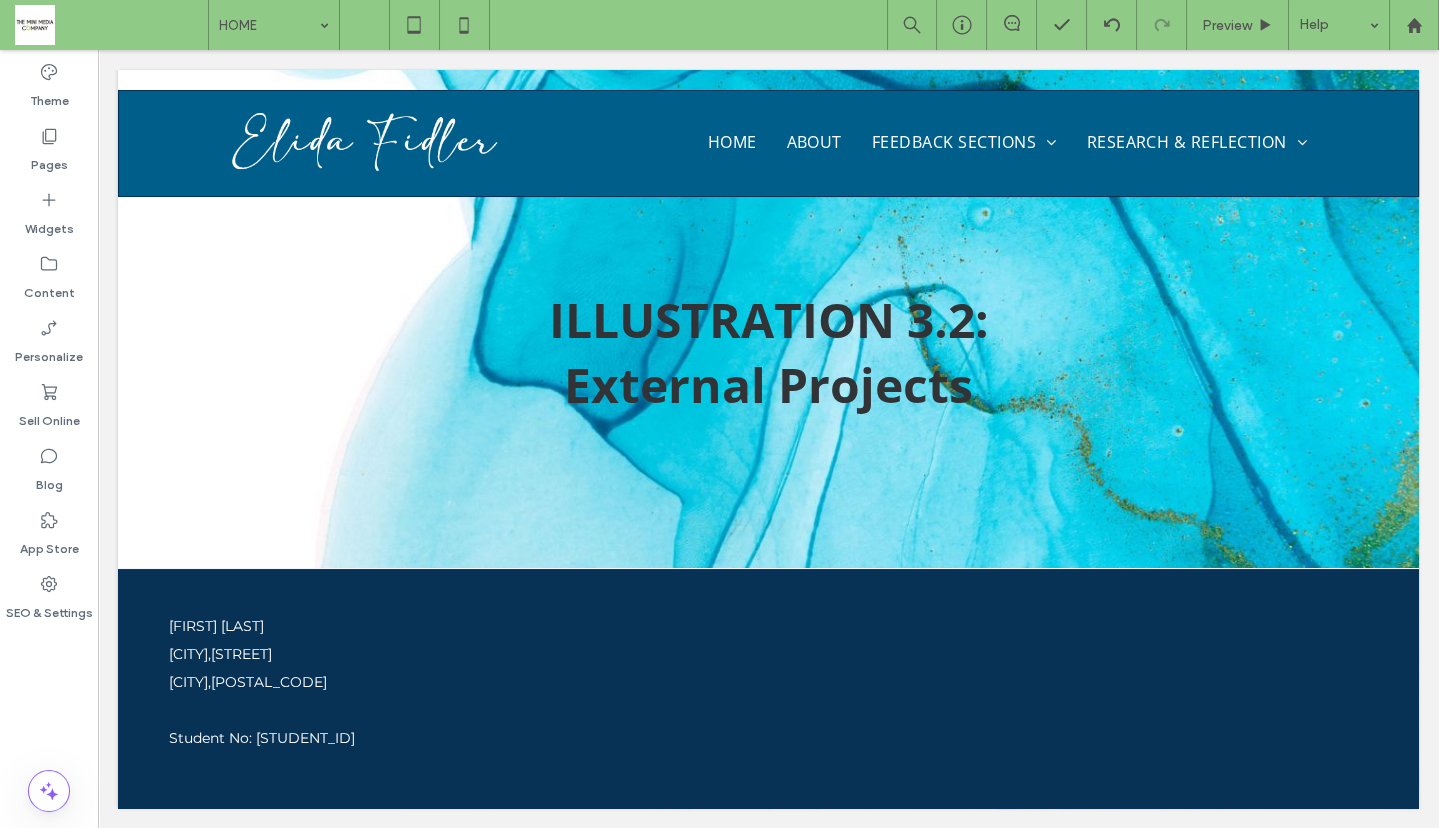 scroll, scrollTop: 0, scrollLeft: 0, axis: both 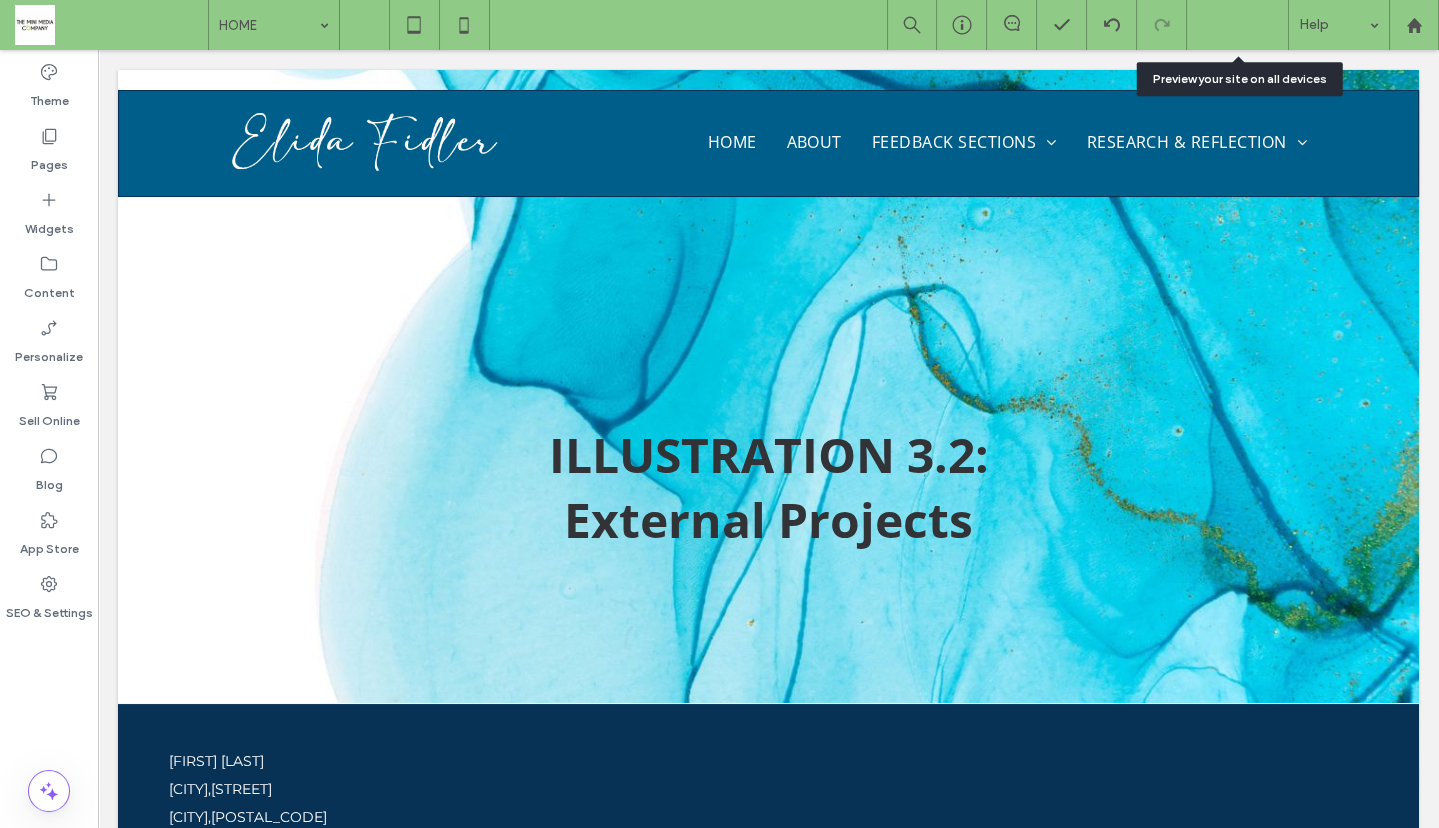 click on "Preview" at bounding box center (1238, 25) 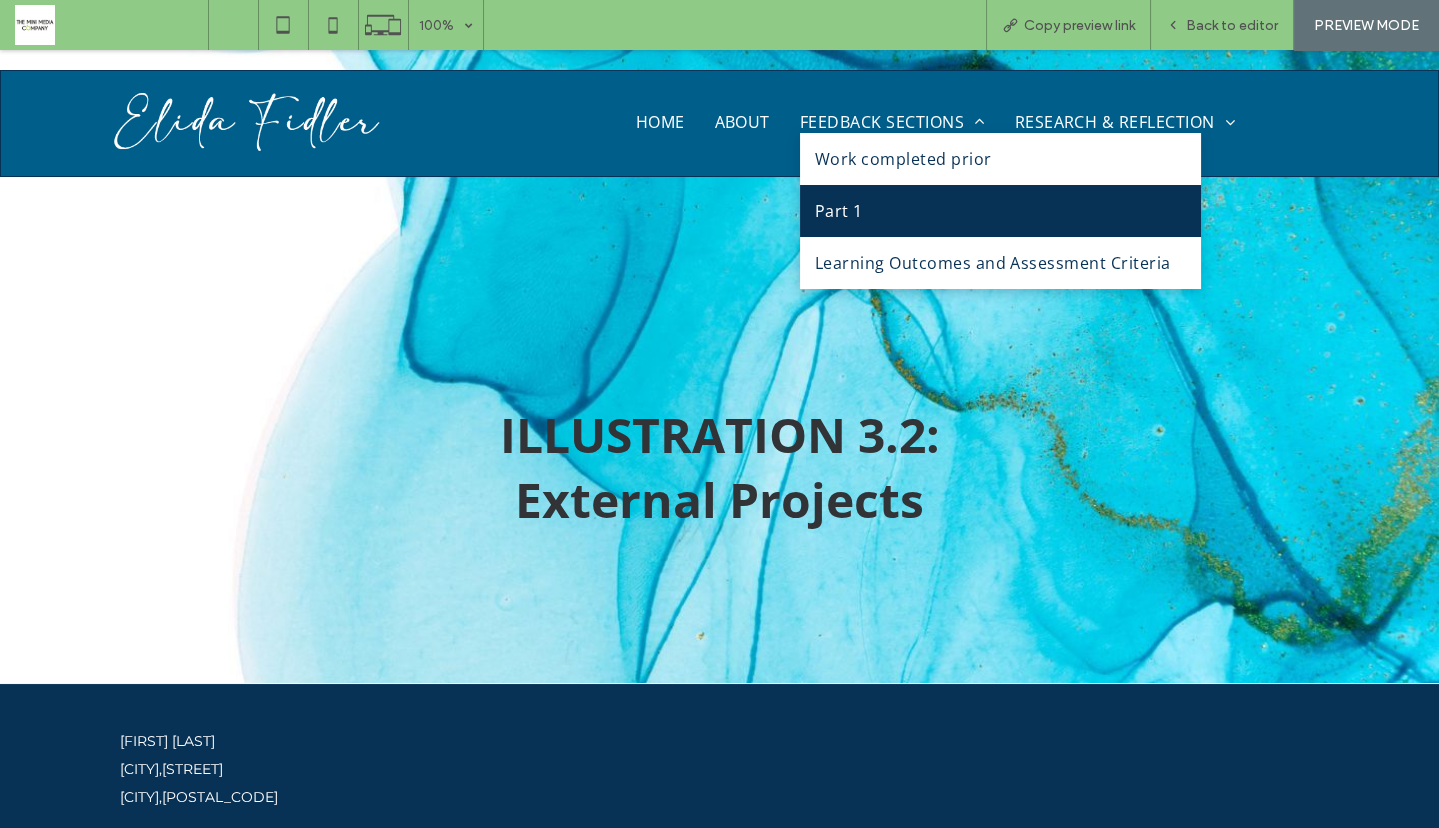 click on "Part 1" at bounding box center (839, 211) 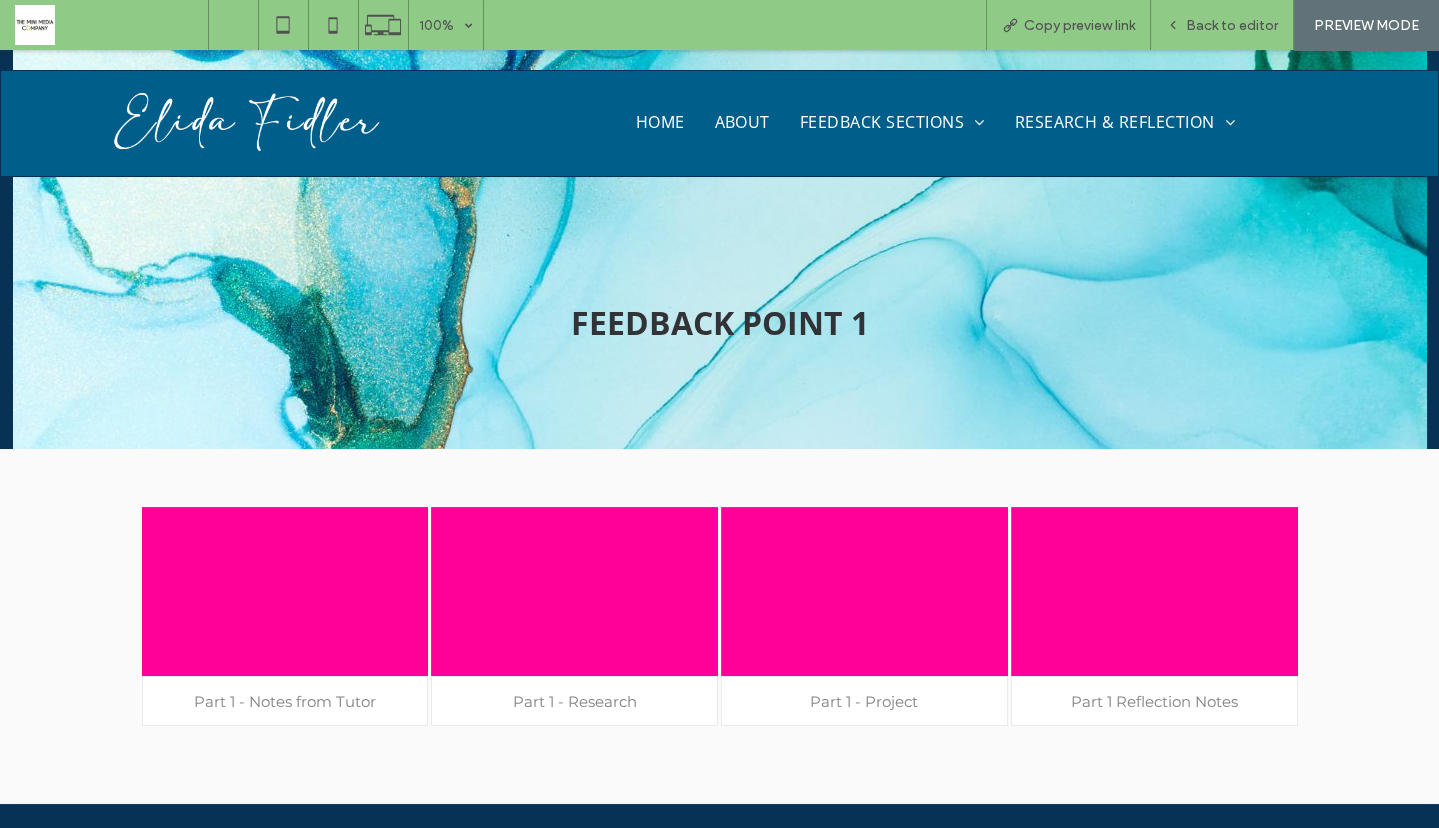 scroll, scrollTop: 0, scrollLeft: 0, axis: both 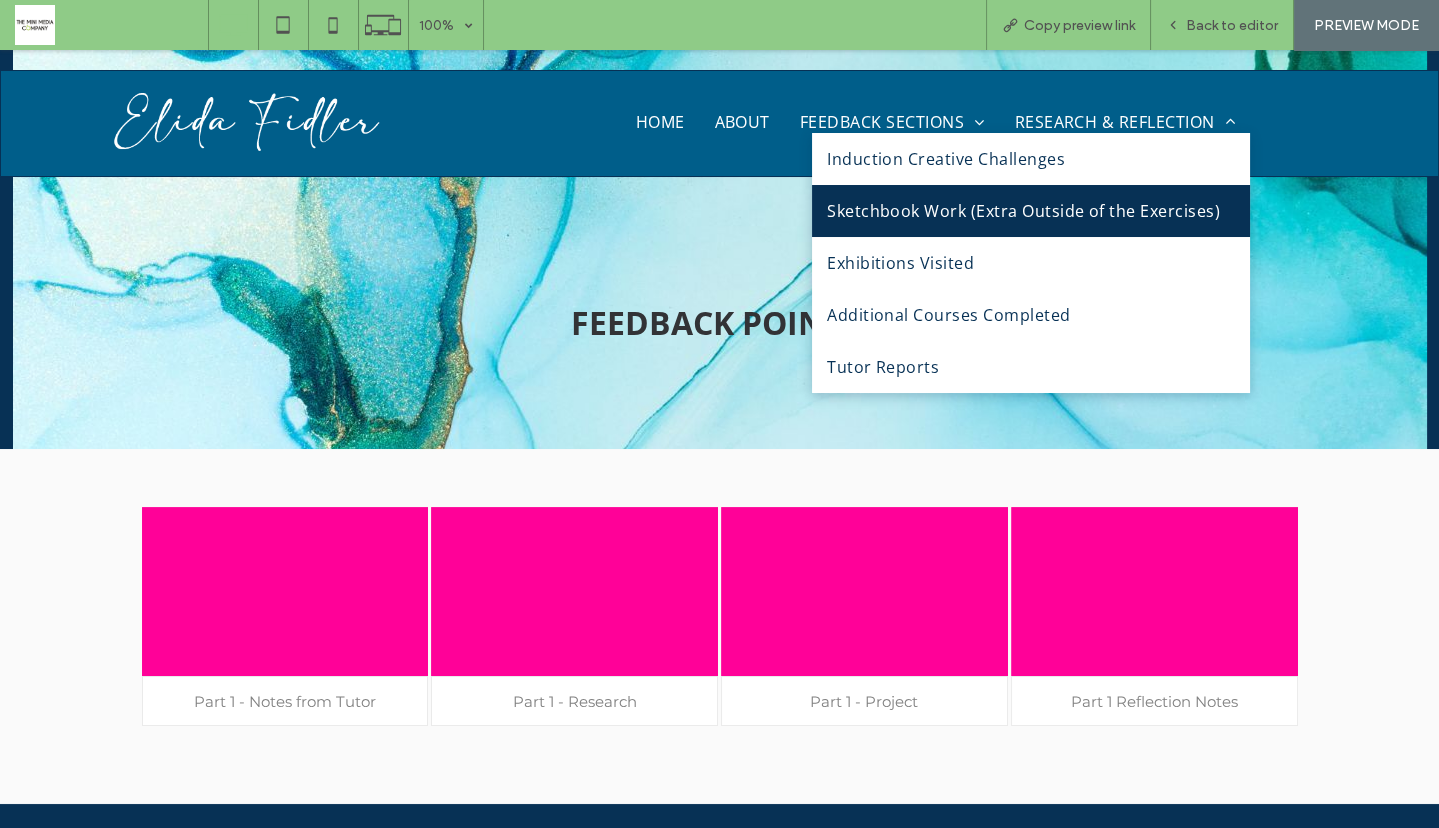 click on "Sketchbook Work (Extra Outside of the Exercises)" at bounding box center [1023, 211] 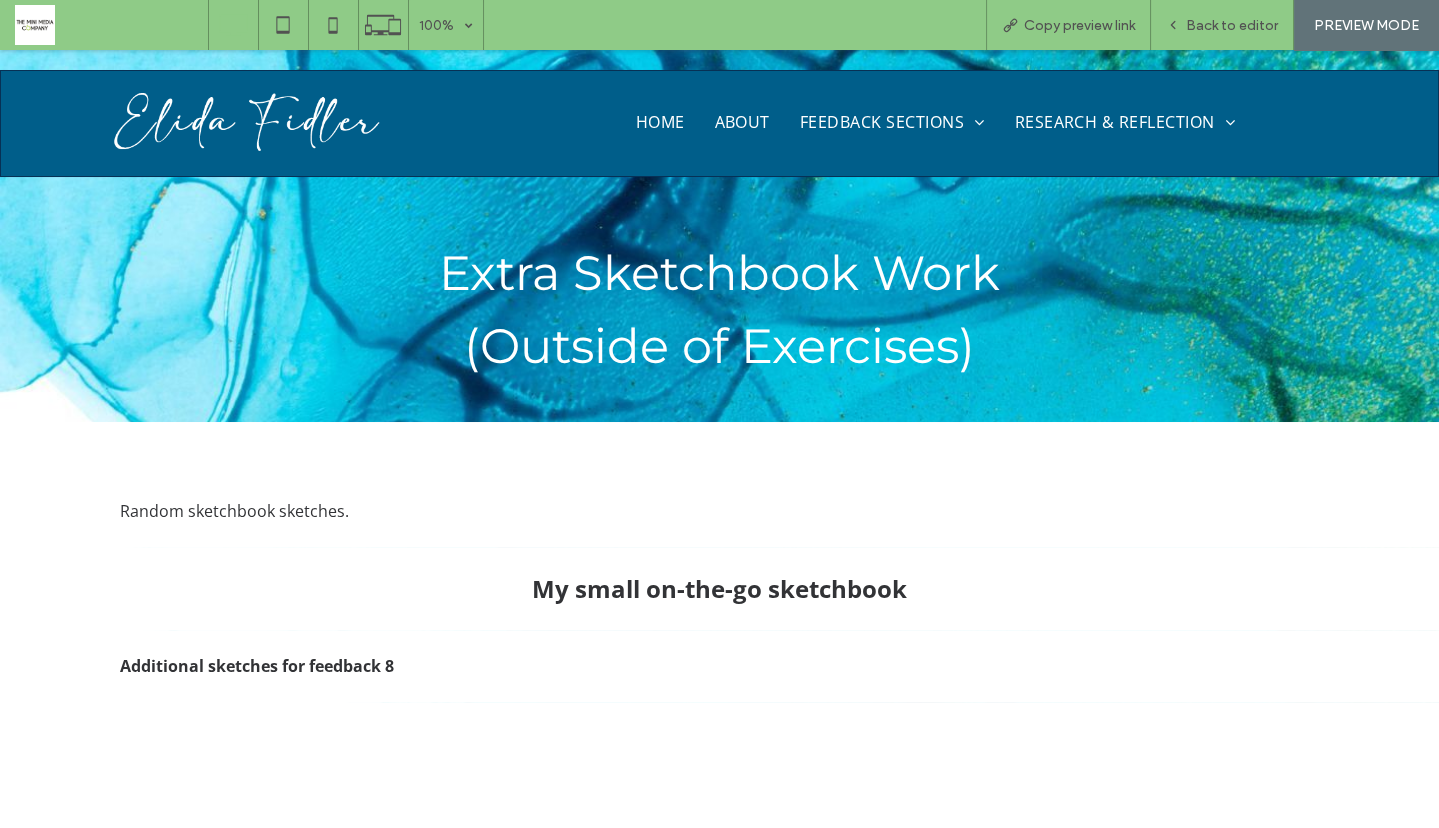 scroll, scrollTop: 0, scrollLeft: 0, axis: both 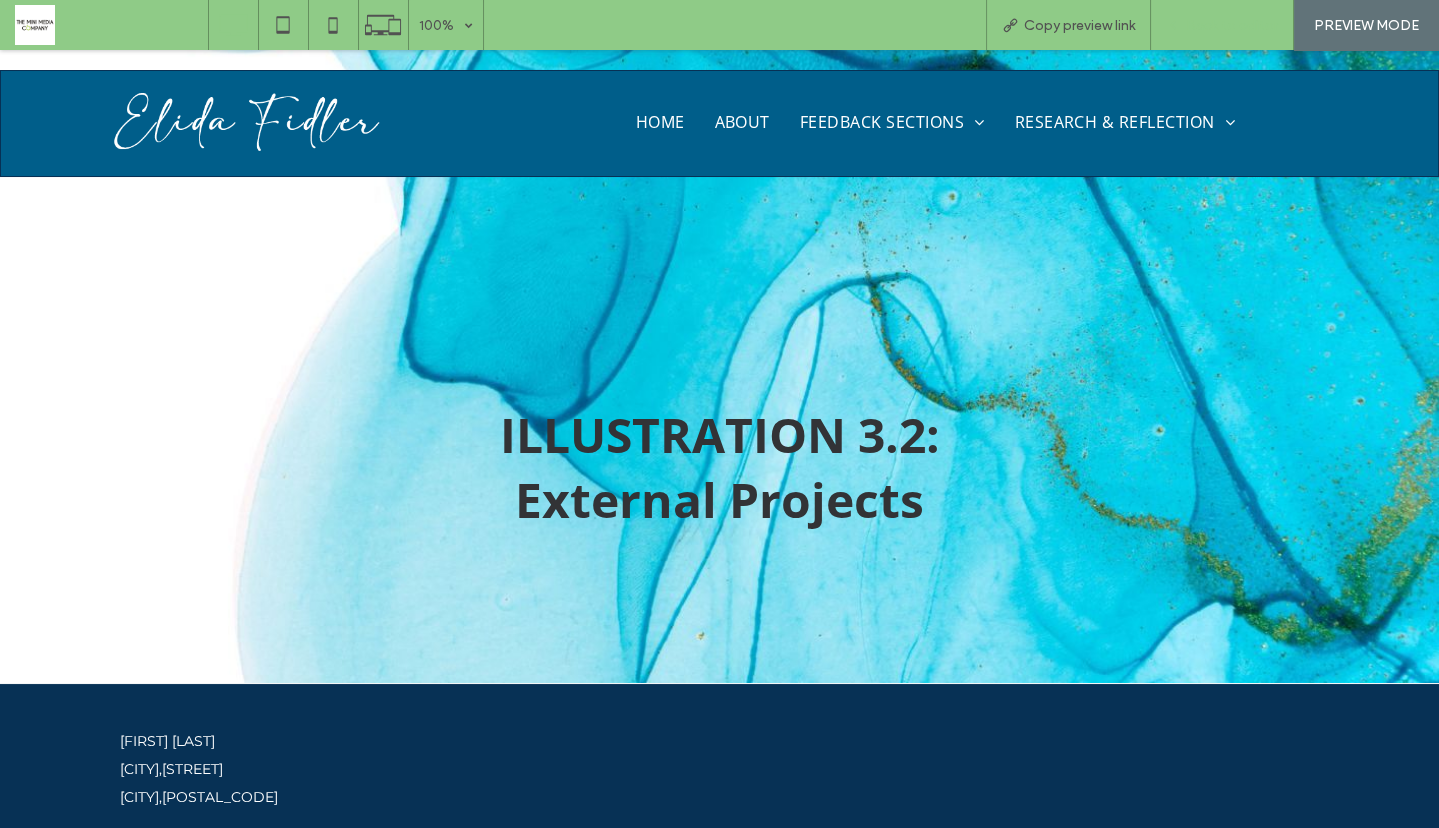 click on "Back to editor" at bounding box center [1232, 25] 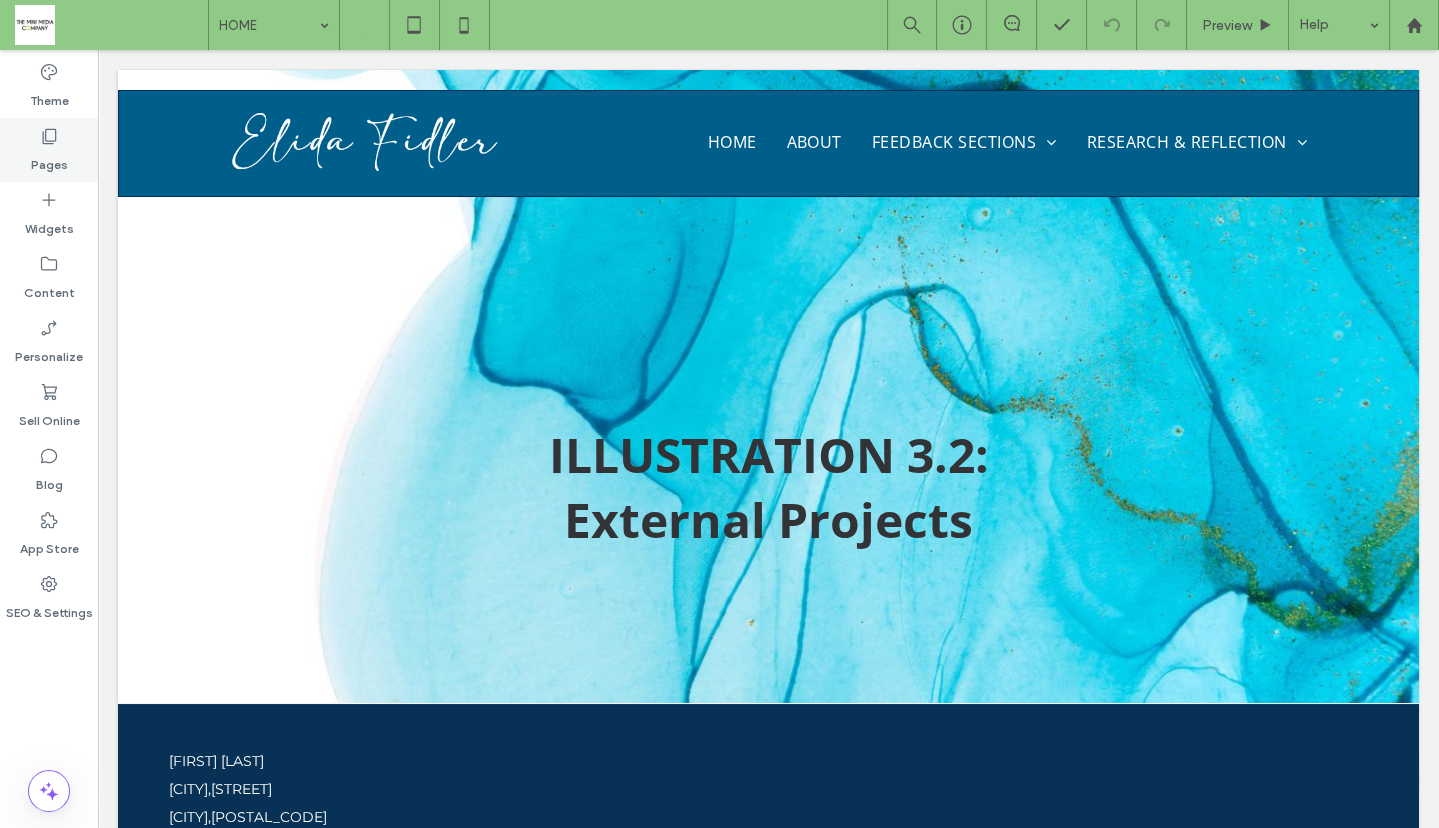 click 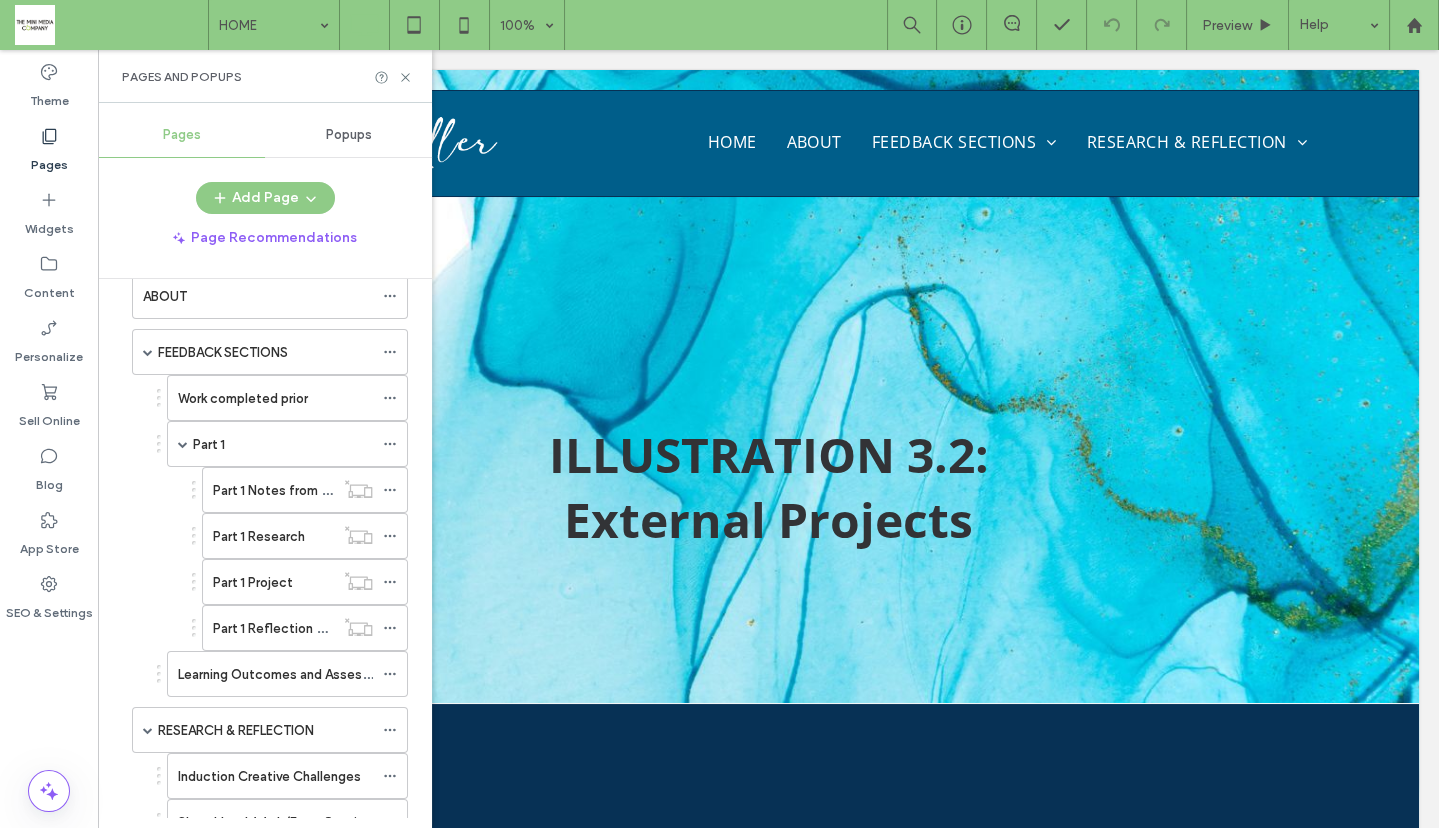 scroll, scrollTop: 96, scrollLeft: 0, axis: vertical 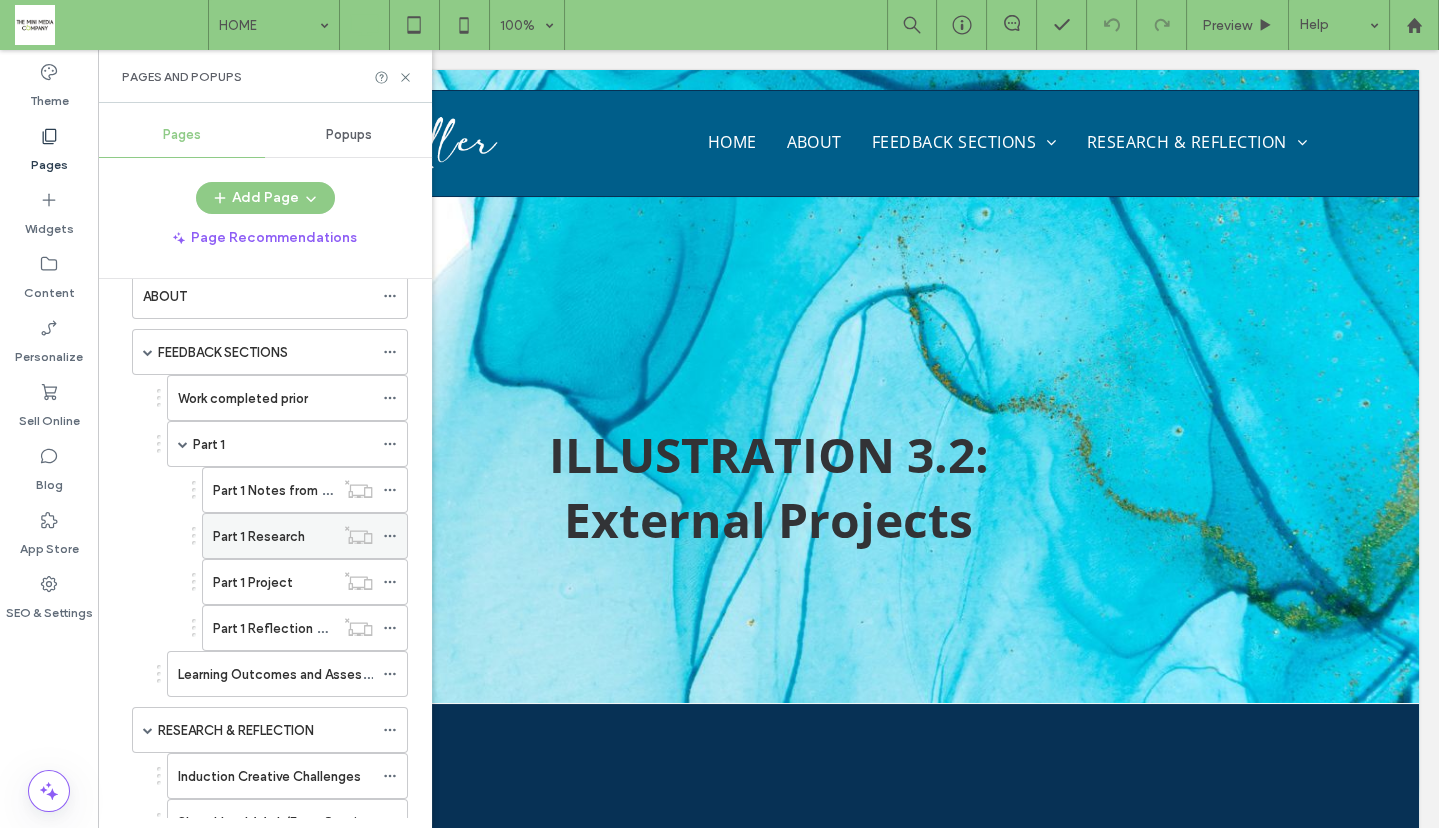 click on "Part 1 Research" at bounding box center [259, 536] 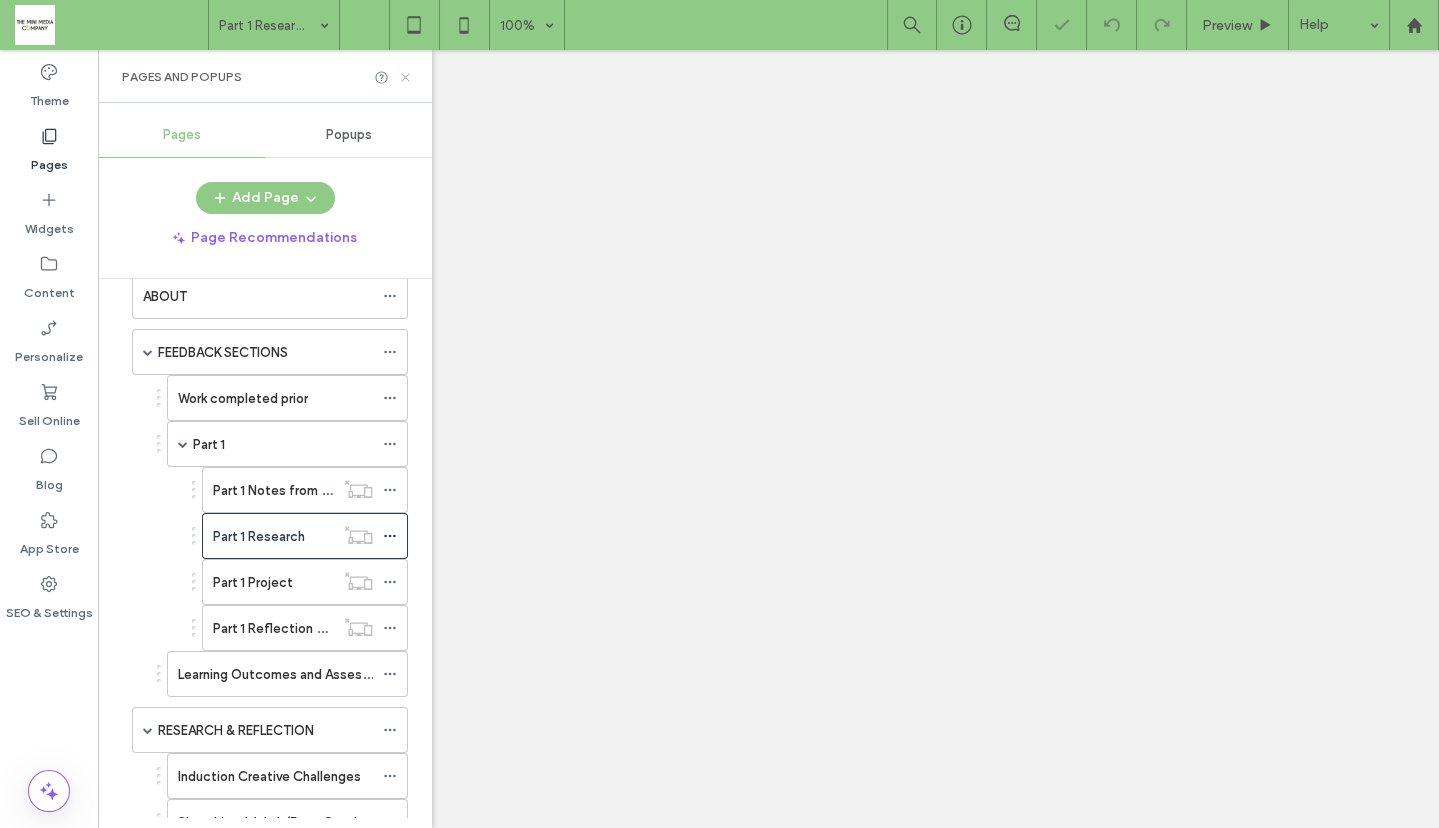 click 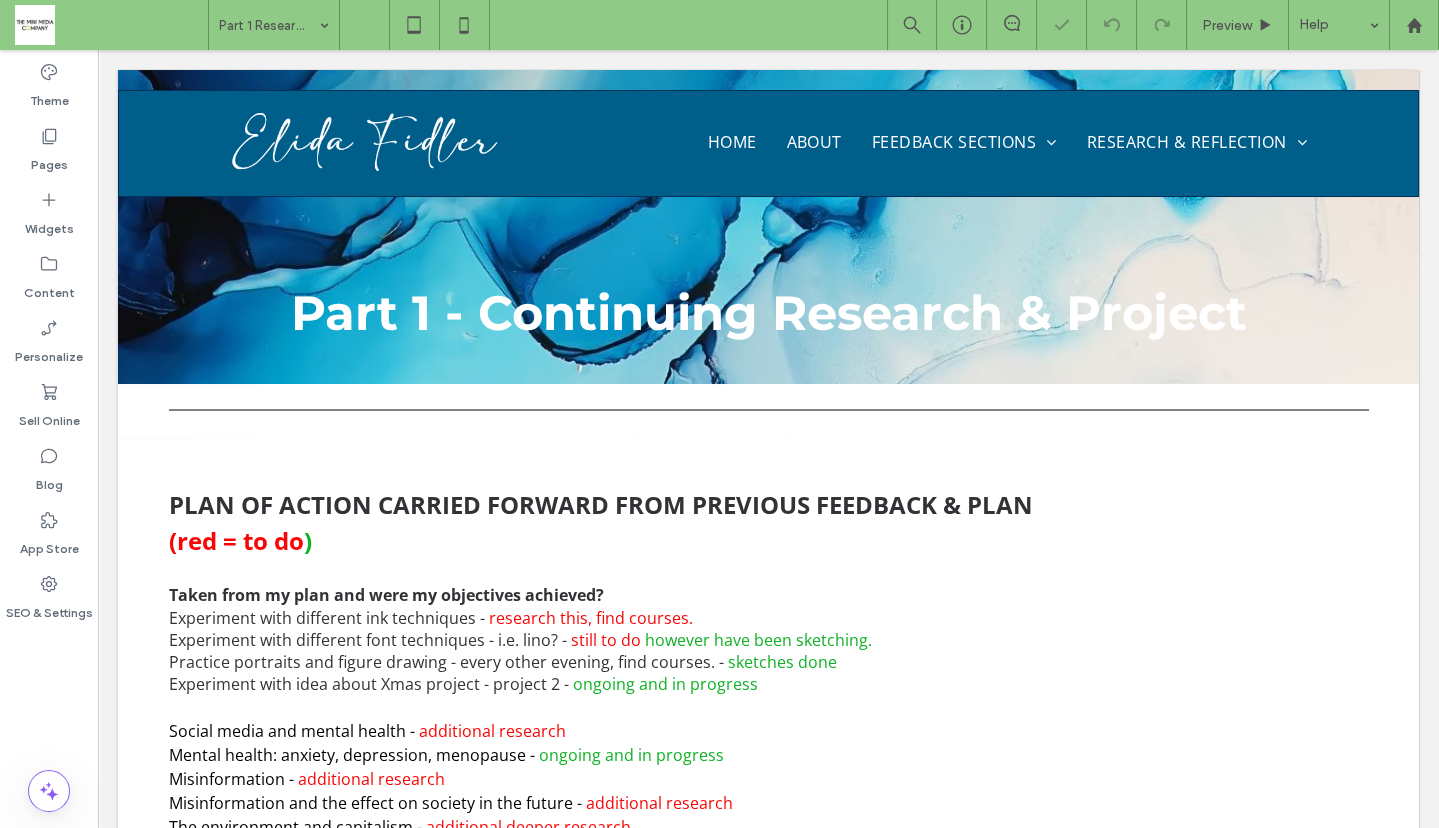 scroll, scrollTop: 0, scrollLeft: 0, axis: both 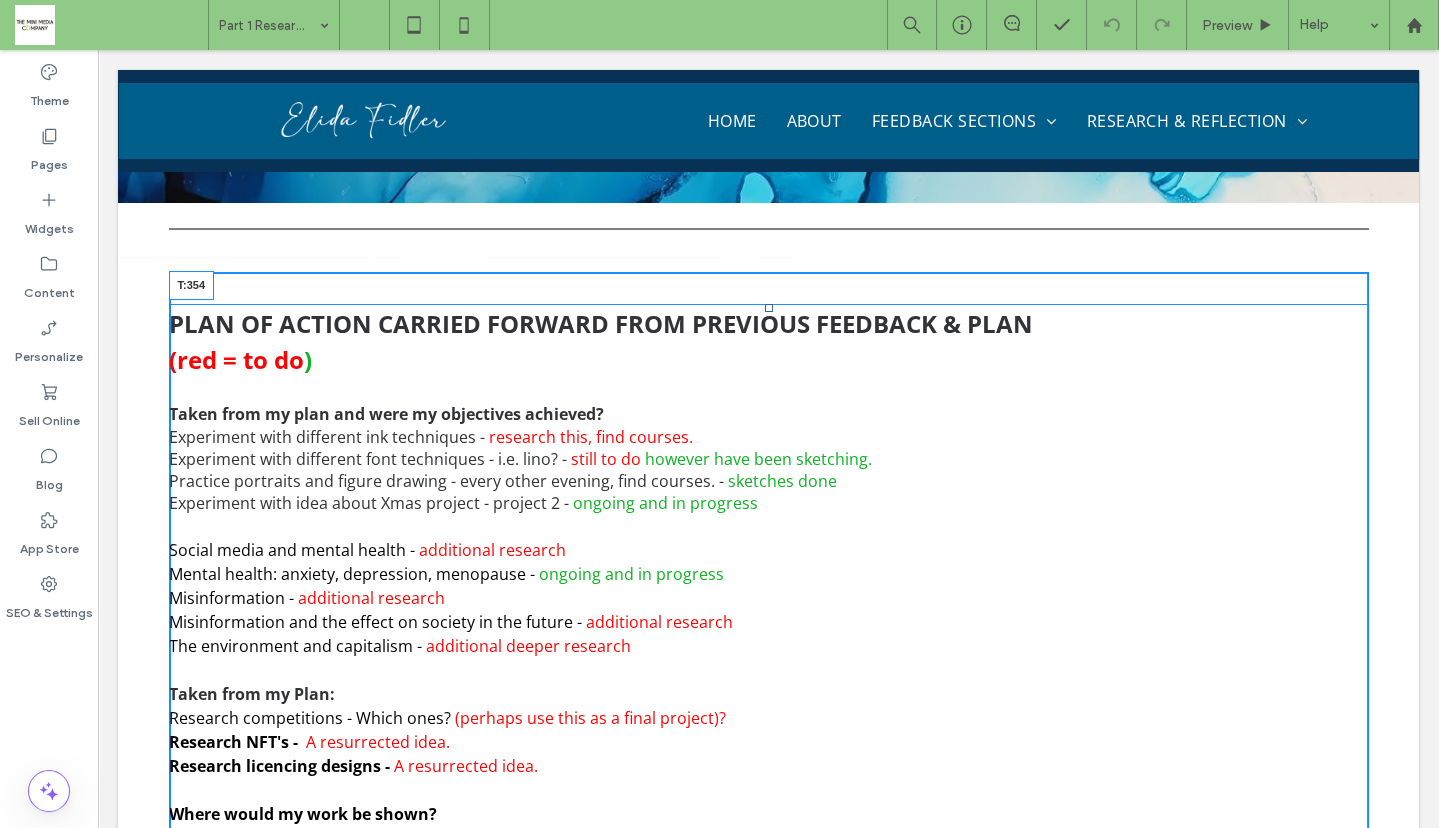 drag, startPoint x: 759, startPoint y: 311, endPoint x: 757, endPoint y: 630, distance: 319.00626 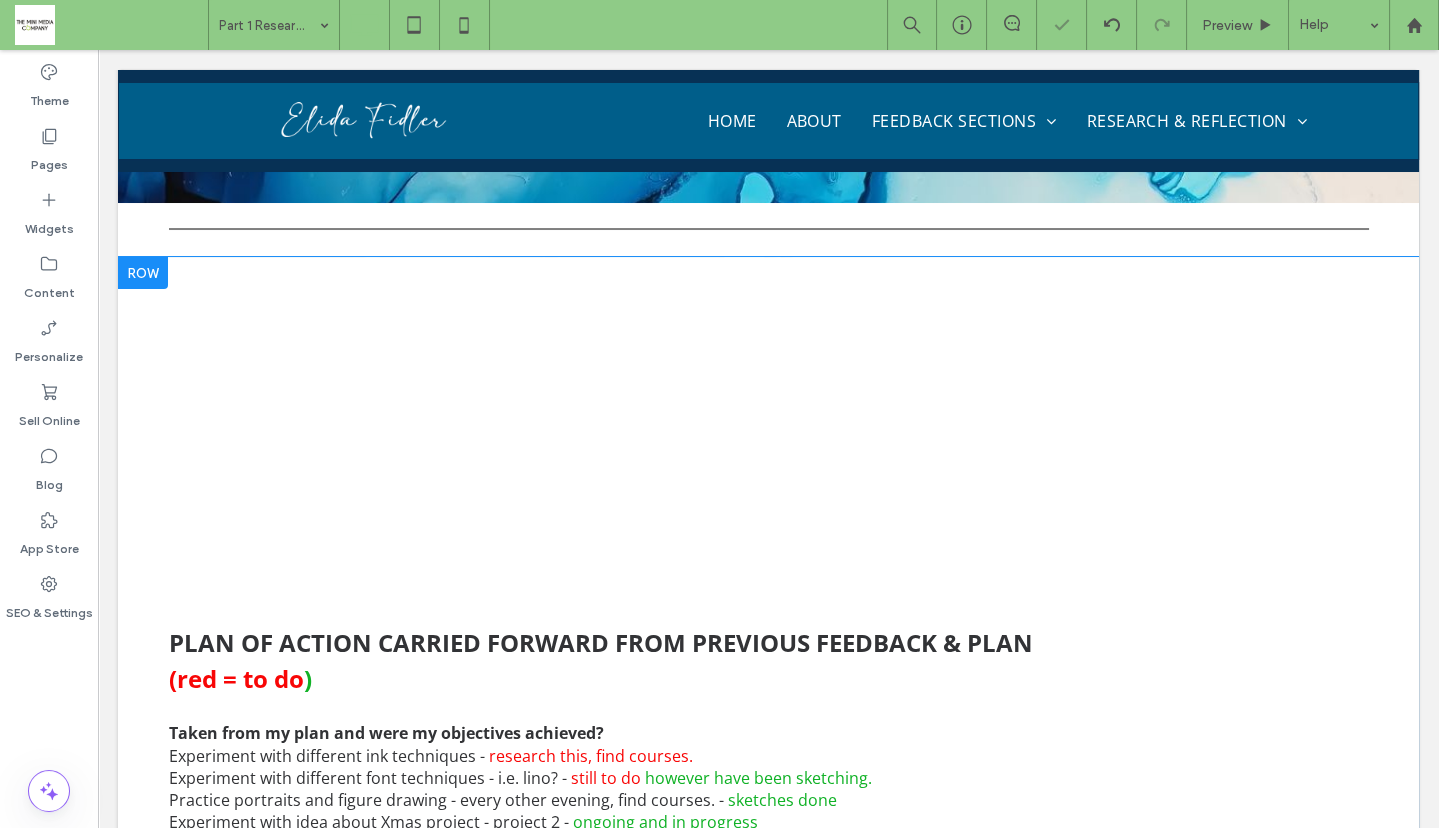 click on "PLAN OF ACTION CARRIED FORWARD FROM PREVIOUS FEEDBACK & PLAN (red = to do ) Taken from my plan and were my objectives achieved? Experiment with different ink techniques -
research this, find courses. Experiment with different font techniques - i.e. lino? -
still to do
however have been sketching.
Practice portraits and figure drawing - every other evening, find courses. -
sketches done Experiment with idea about Xmas project - project 2 -
ongoing and in progress Social media and mental health -
additional research Mental health: anxiety, depression, menopause -
ongoing and in progress Misinformation -
additional research
Misinformation and the effect on society in the future -
additional research The environment and capitalism -
additional deeper research Taken from my Plan:  Research competitions - Which ones?
(perhaps use this as a final project)? Research NFT's -
A resurrected idea. Research licencing designs -   A resurrected idea.   done   to do
to do" at bounding box center [769, 903] 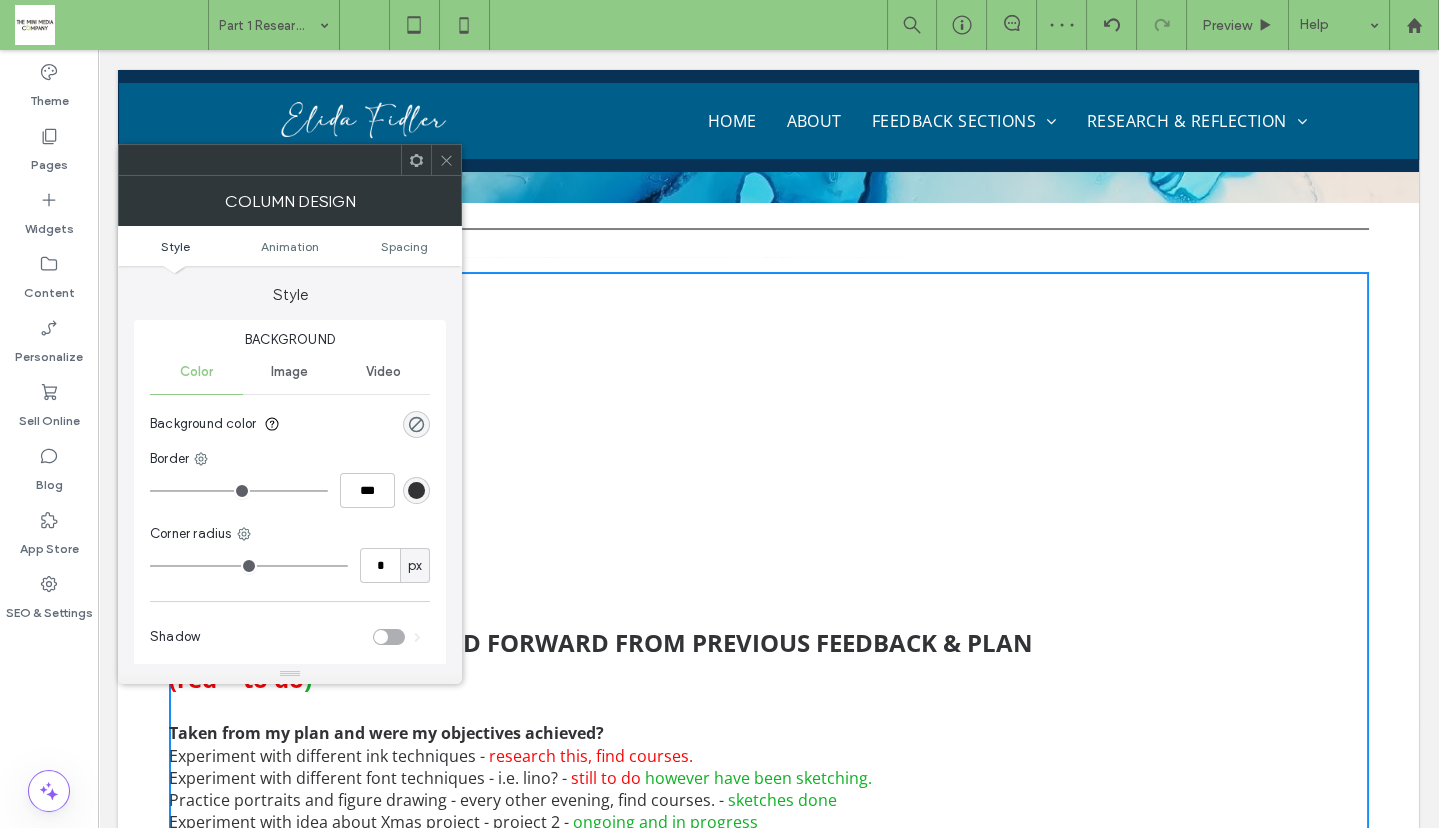 click 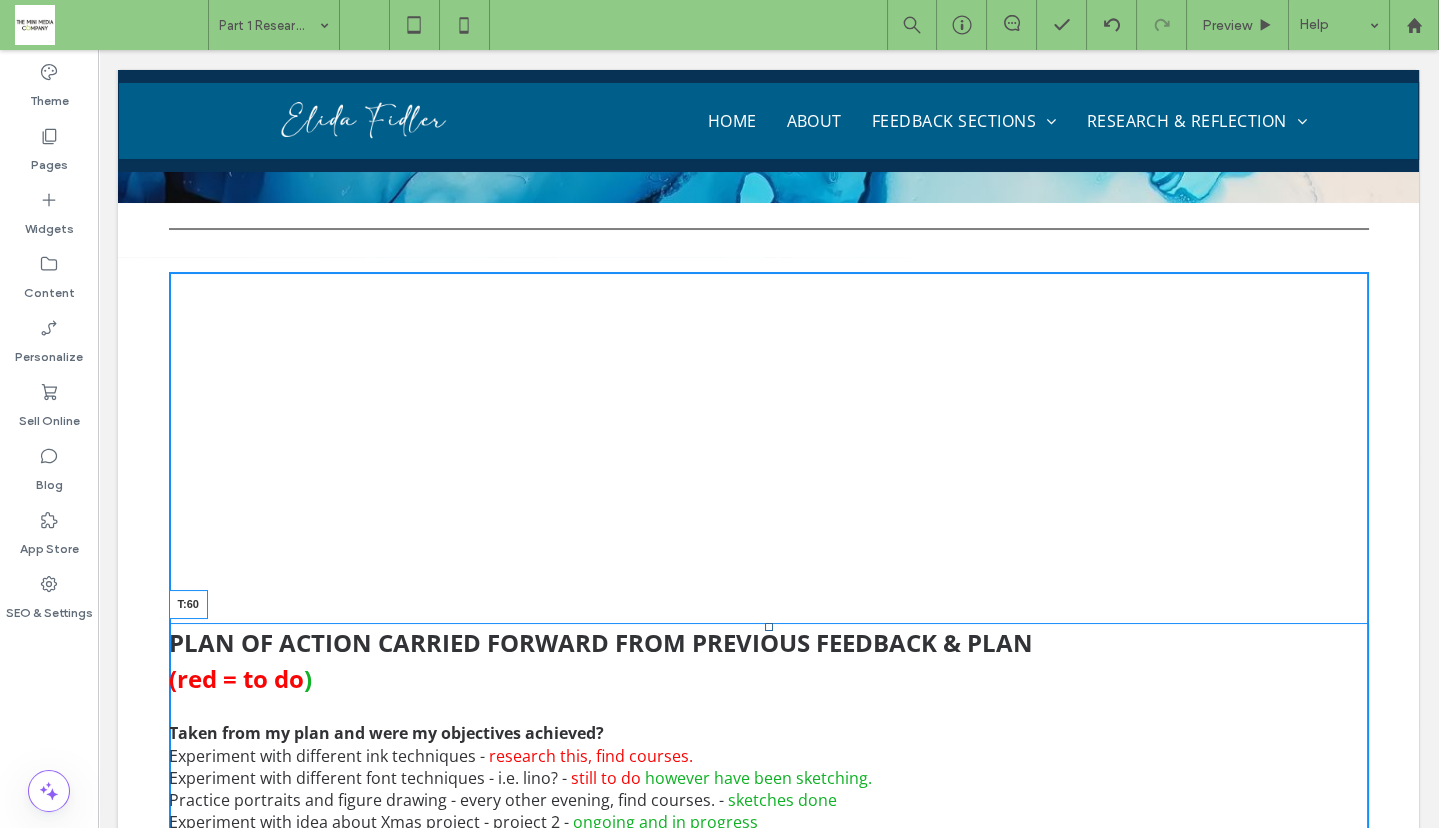 drag, startPoint x: 758, startPoint y: 626, endPoint x: 758, endPoint y: 333, distance: 293 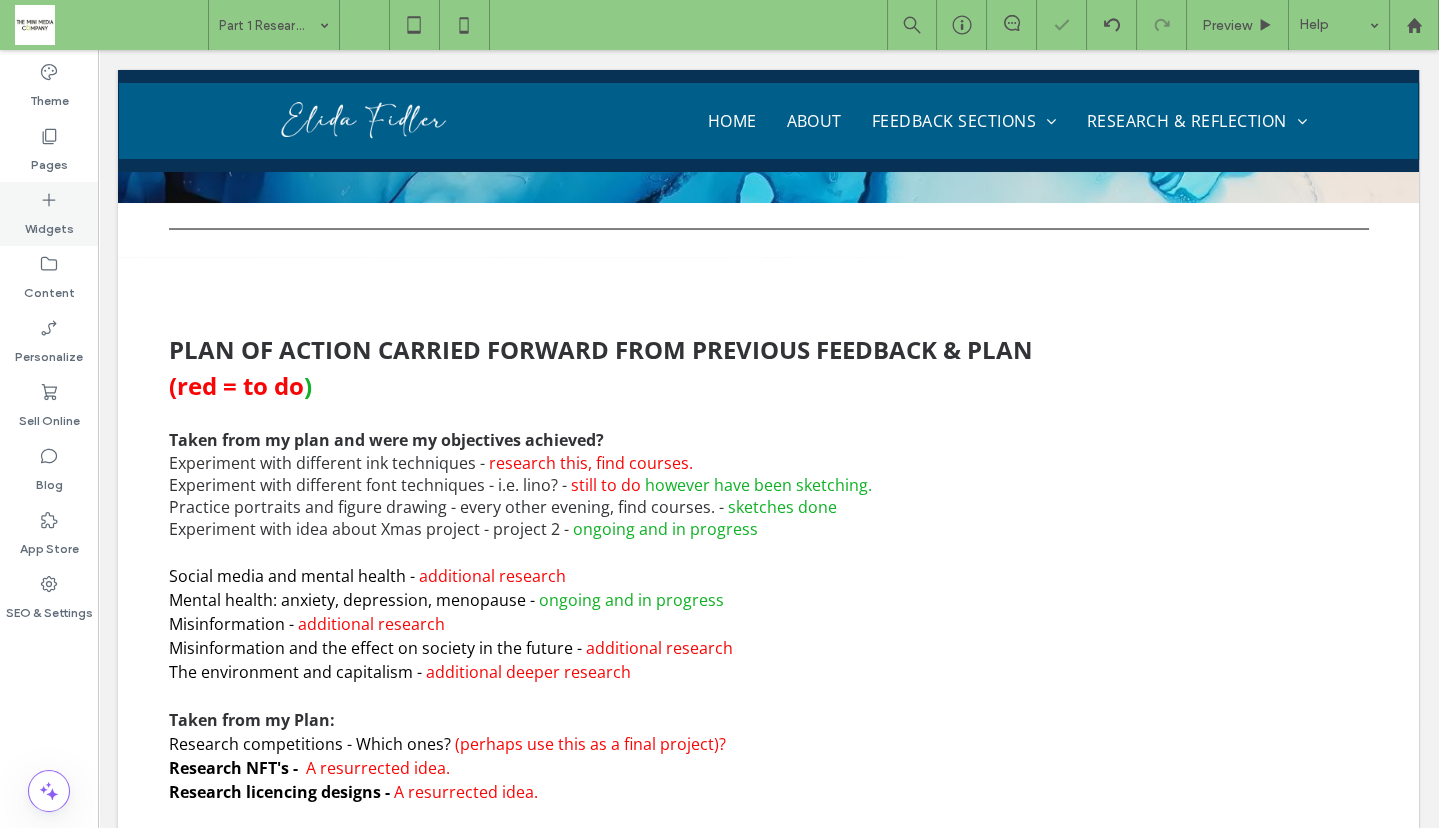 click on "Widgets" at bounding box center [49, 224] 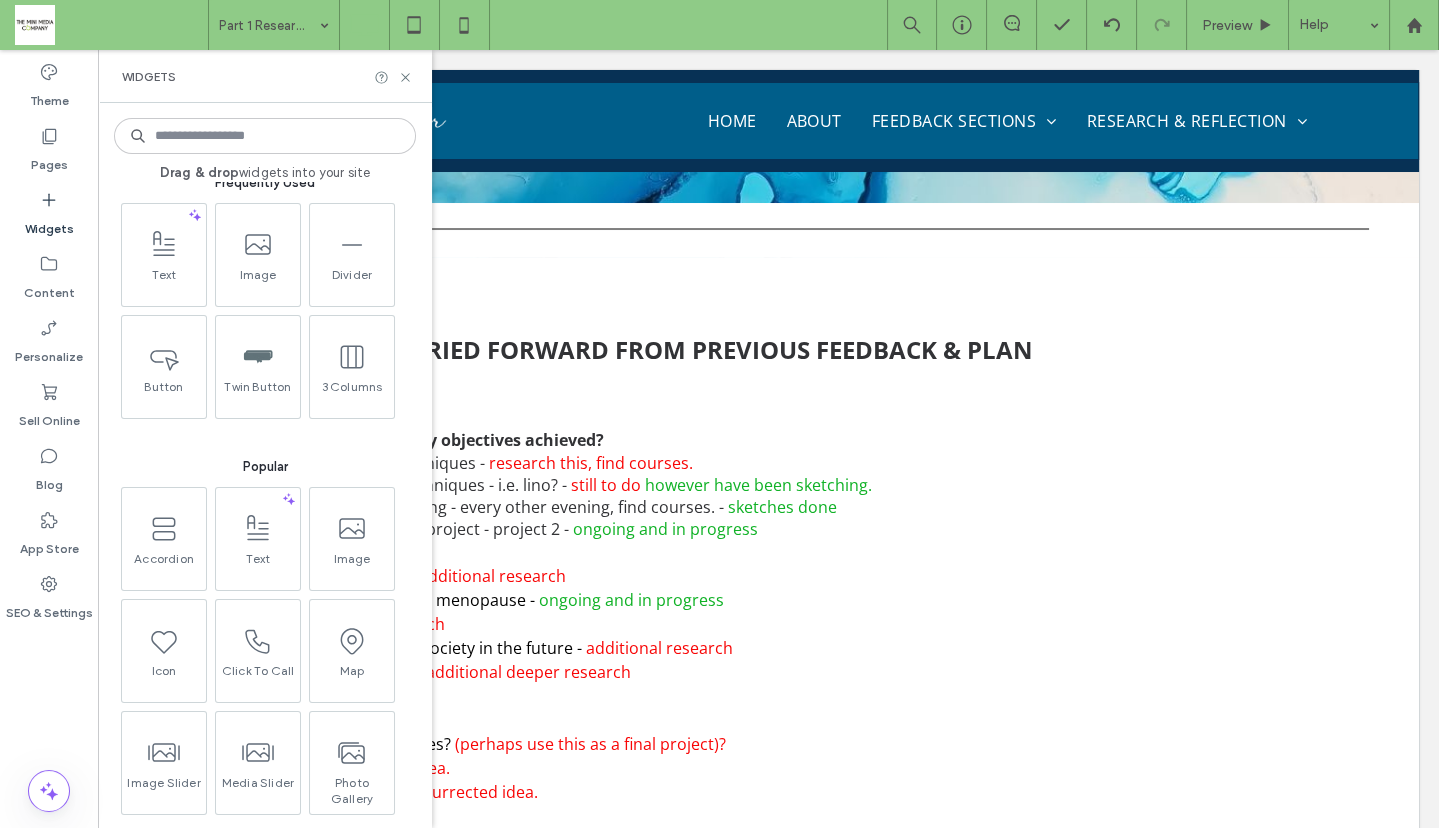 scroll, scrollTop: 0, scrollLeft: 0, axis: both 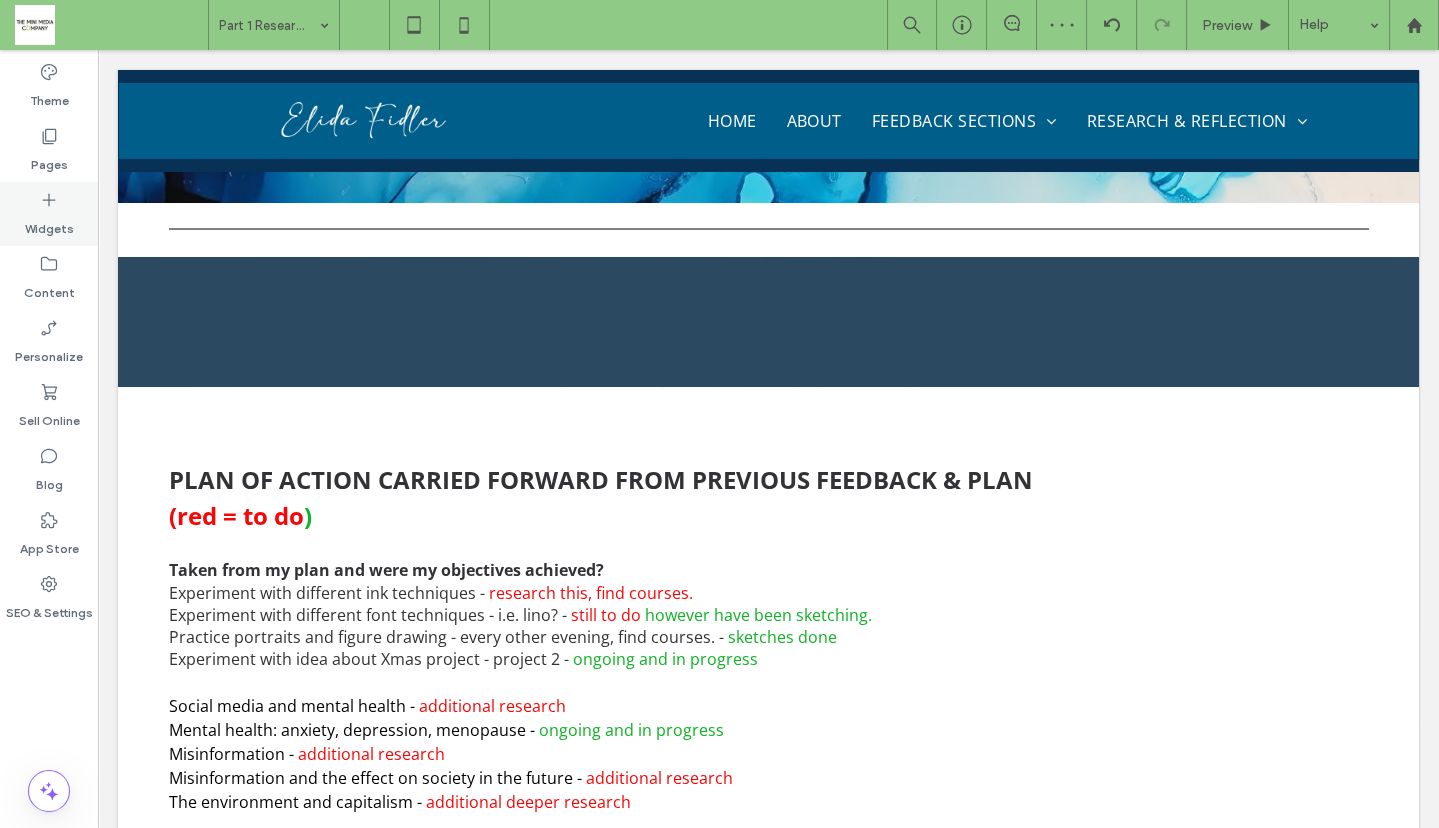 click on "Widgets" at bounding box center (49, 214) 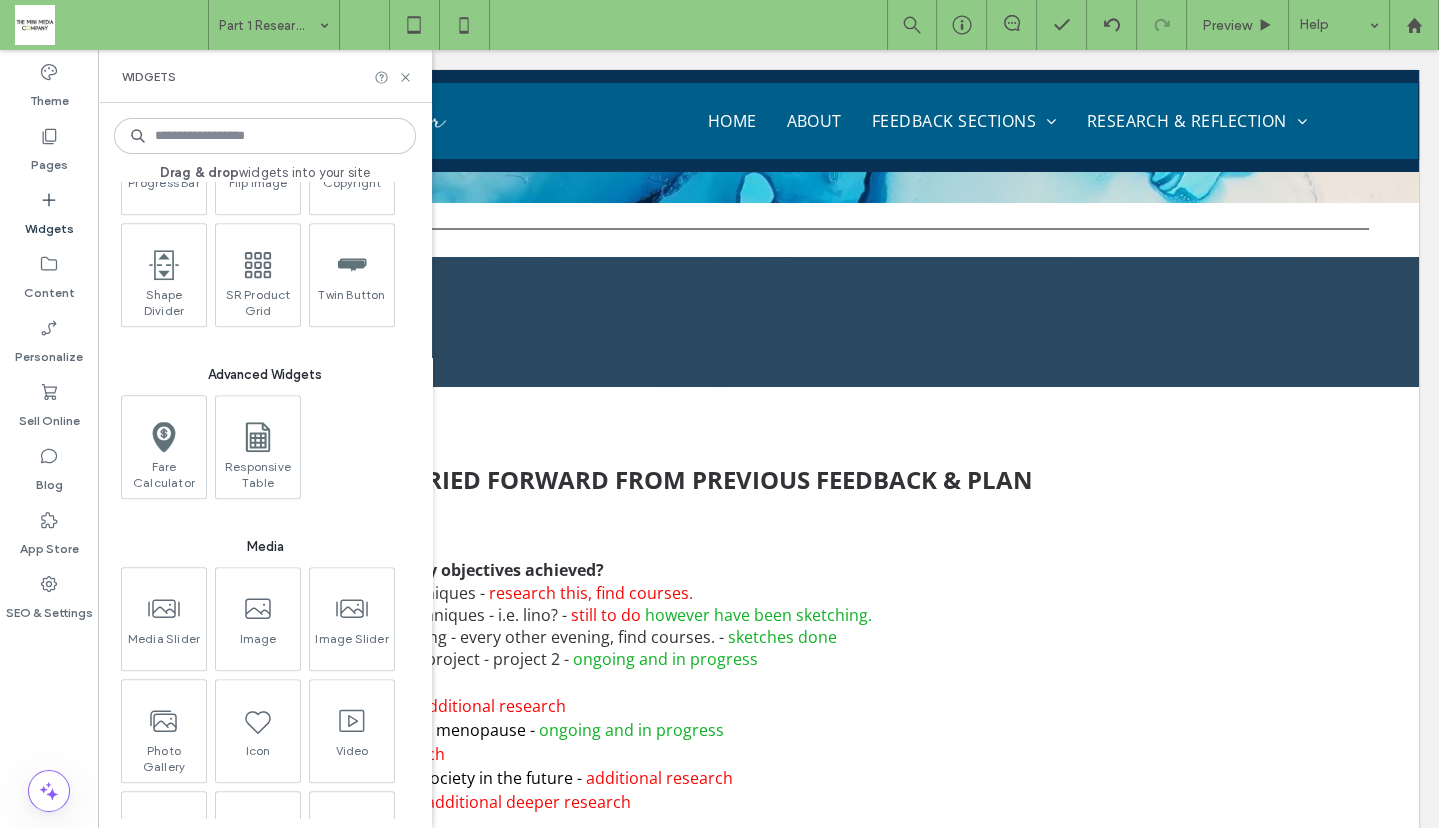 scroll, scrollTop: 2598, scrollLeft: 0, axis: vertical 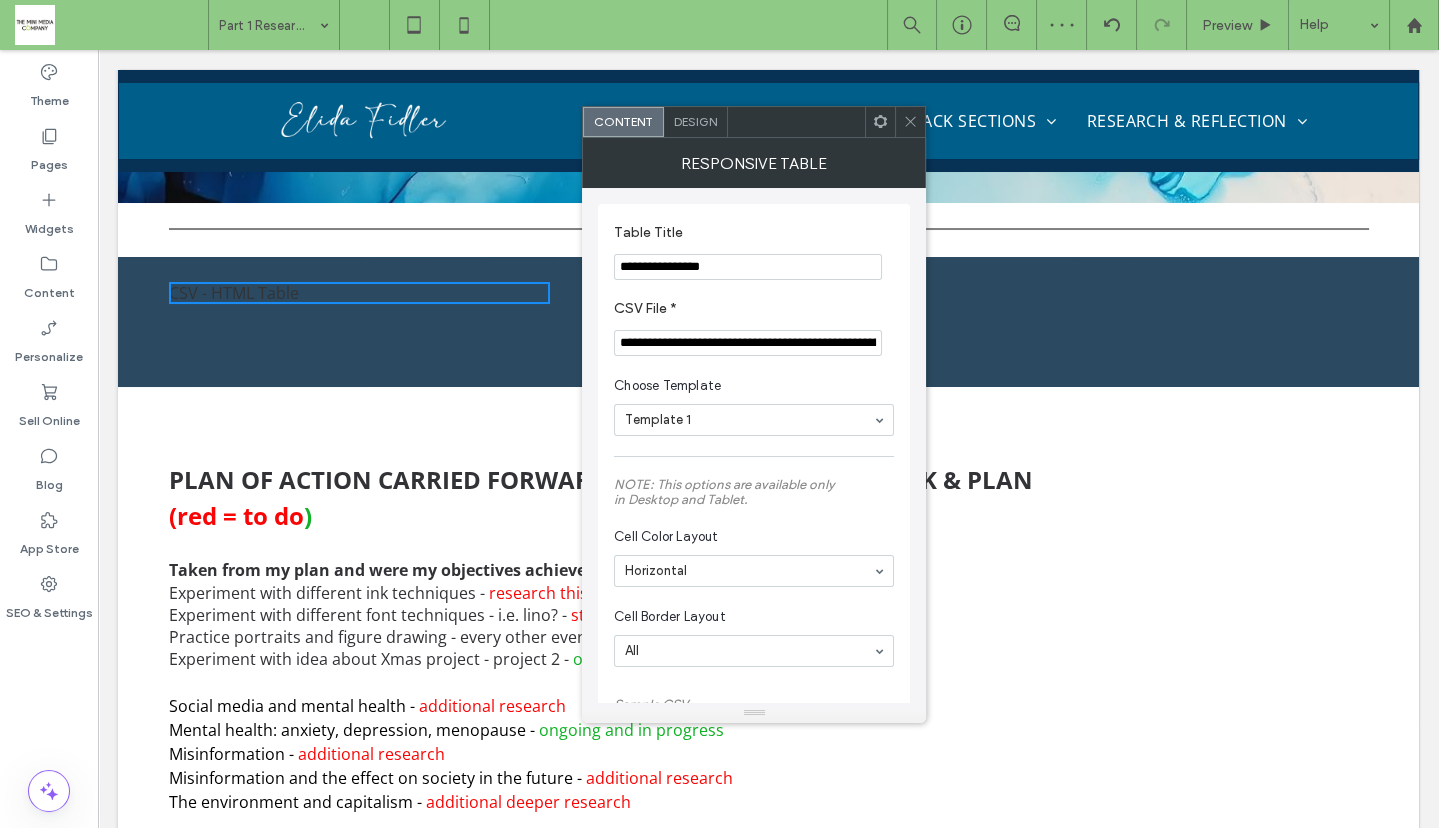 click on "Design" at bounding box center [695, 121] 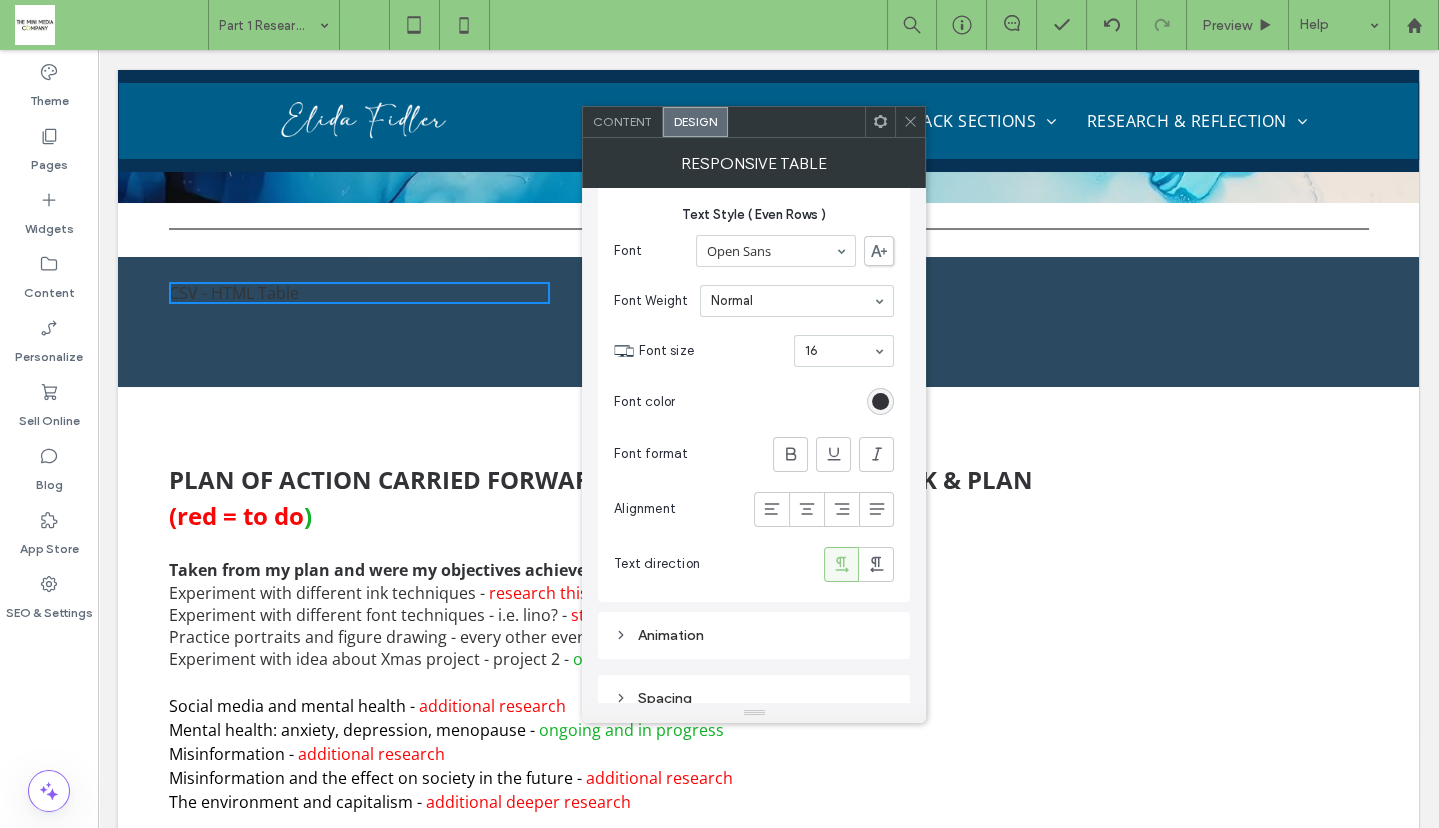 scroll, scrollTop: 0, scrollLeft: 0, axis: both 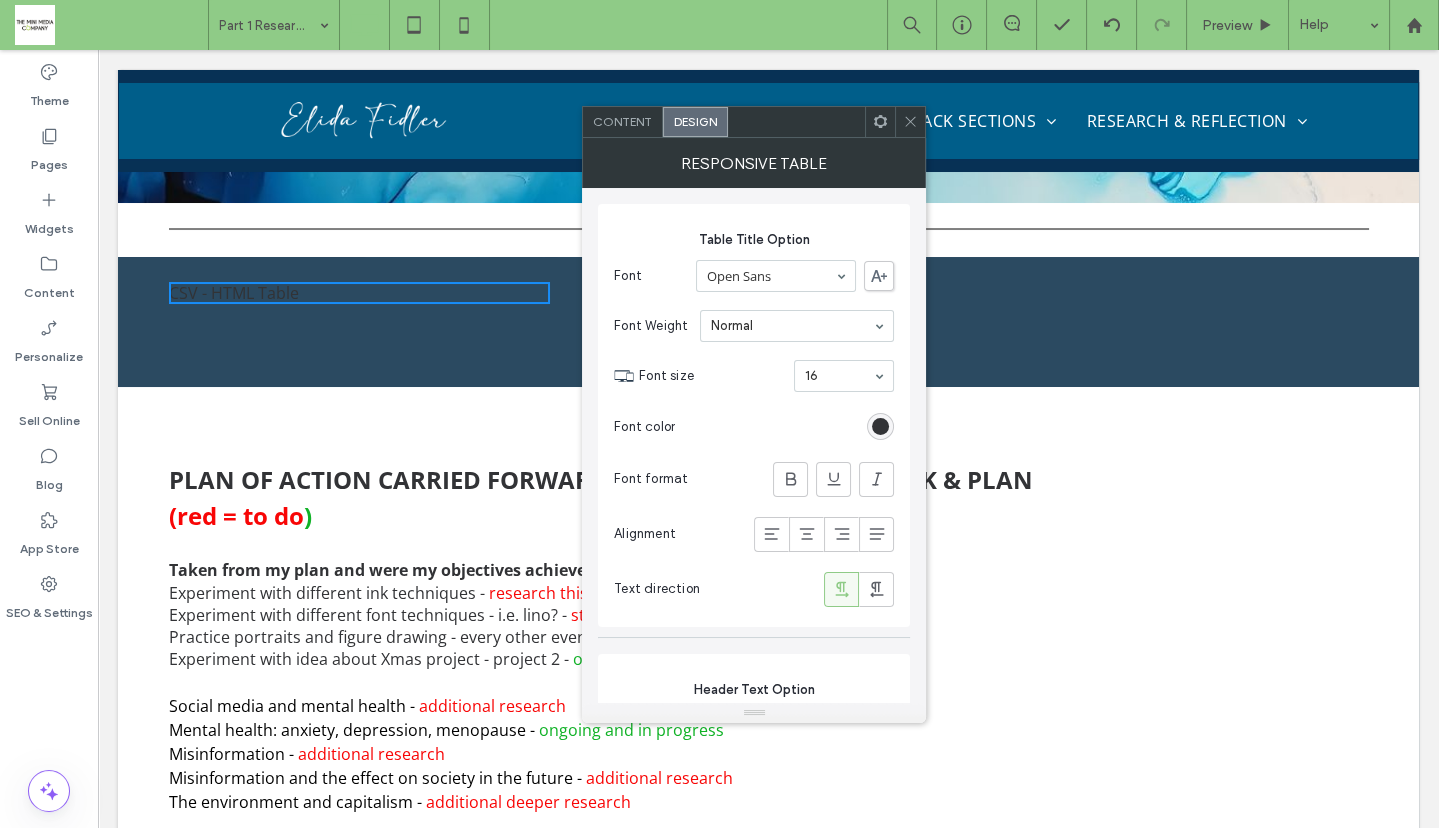 click 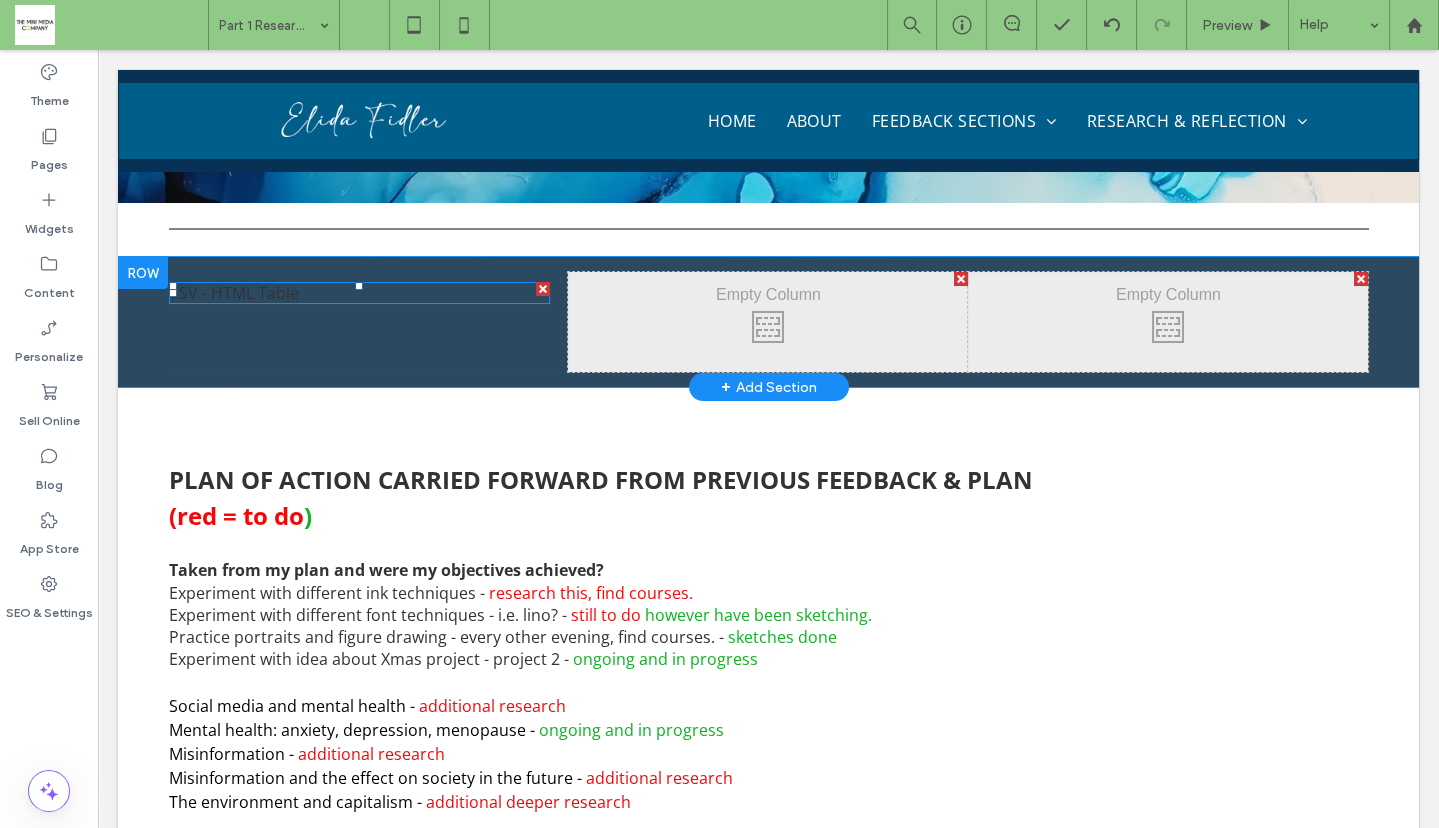 click at bounding box center (543, 289) 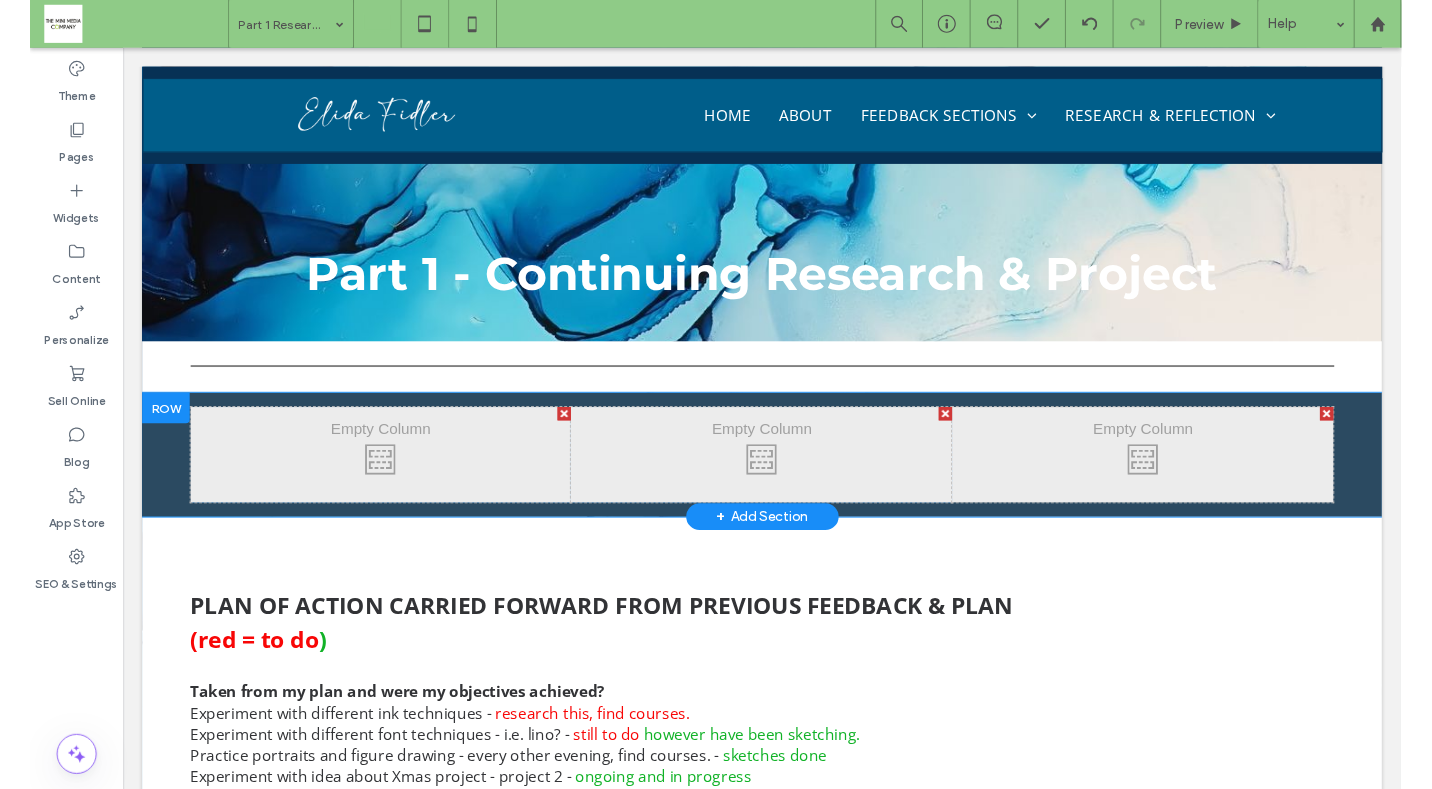 scroll, scrollTop: 0, scrollLeft: 0, axis: both 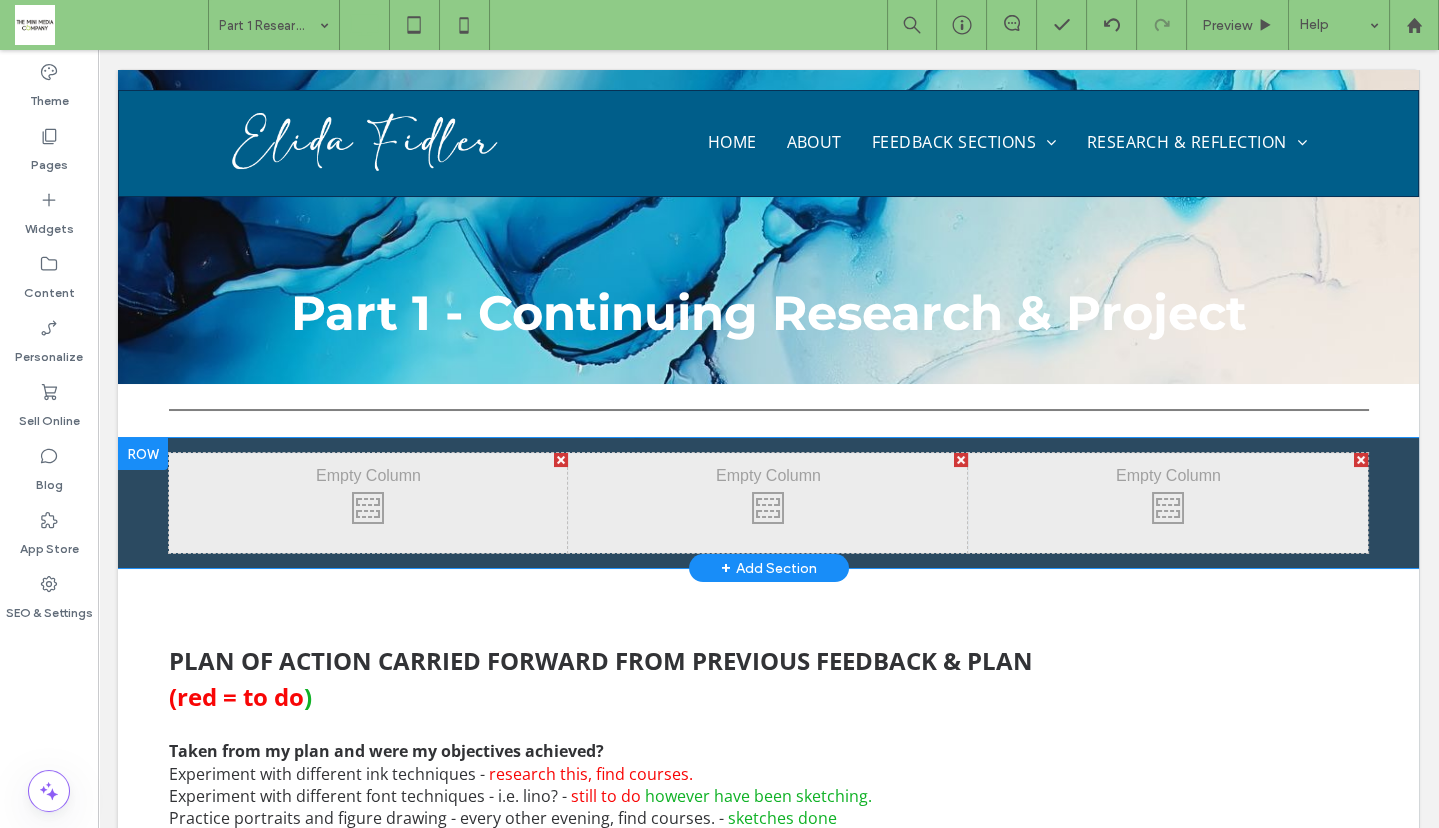 click at bounding box center (143, 454) 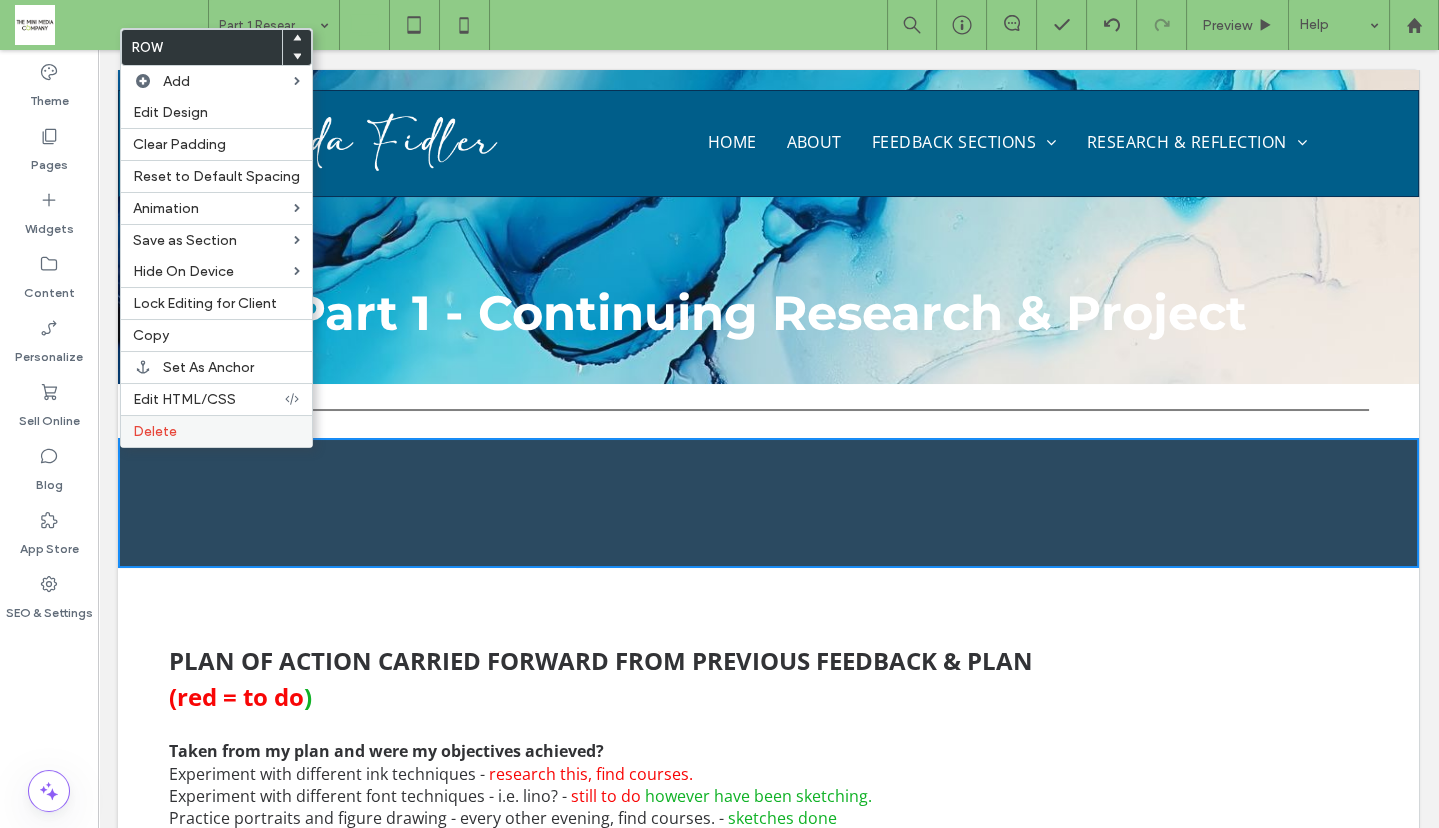 click on "Delete" at bounding box center [155, 431] 